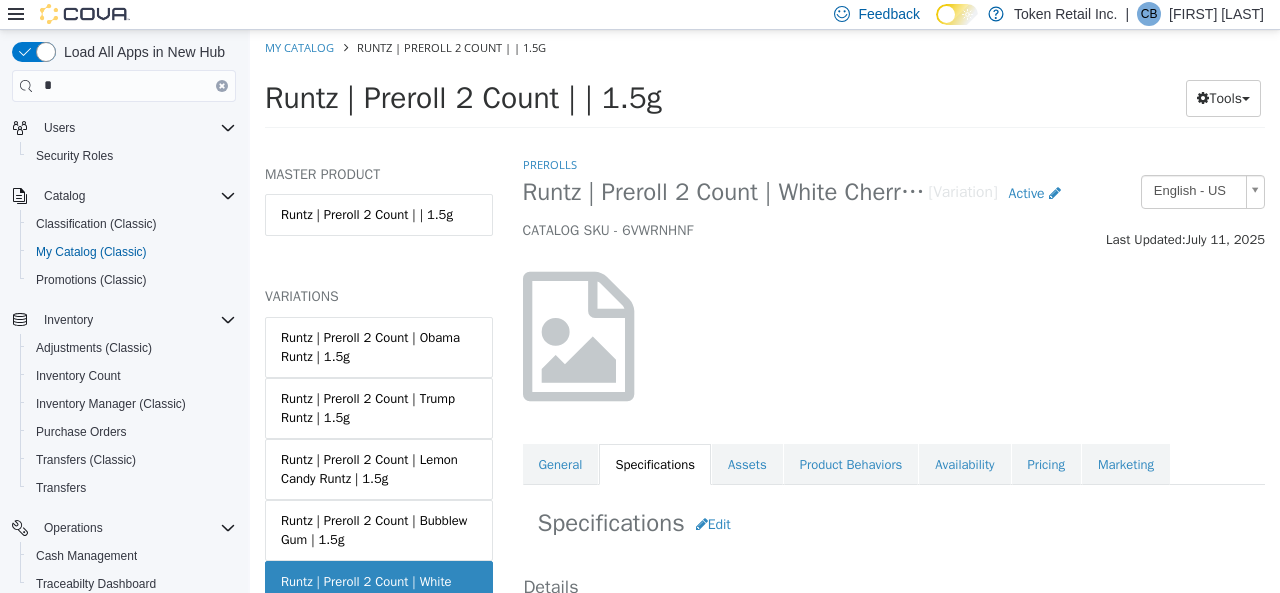 scroll, scrollTop: 0, scrollLeft: 0, axis: both 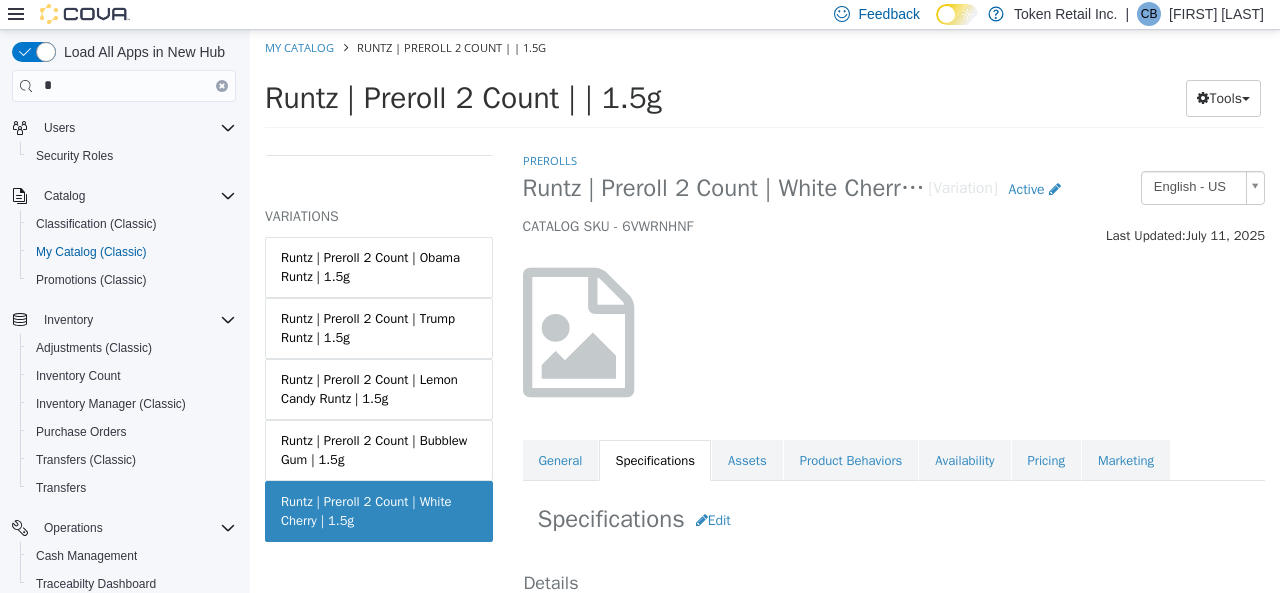 click on "Runtz | Preroll 2 Count | Obama Runtz | 1.5g
Runtz | Preroll 2 Count | Trump Runtz | 1.5g
Runtz | Preroll 2 Count | Lemon Candy Runtz | 1.5g
Runtz | Preroll 2 Count | Bubblew Gum  | 1.5g
Runtz | Preroll 2 Count | White Cherry | 1.5g
PreRolls
Runtz | Preroll 2 Count | White Cherry | 1.5g
[Variation] Active  CATALOG SKU - 6VWRNHNF     English - US                             Last Updated:  [DATE]
General Specifications Assets Product Behaviors Availability Pricing
Marketing Specifications  Edit Details Retail Marijuana Product Type - New York
Flower
Reporting Category
Cannabis Flower
Net Weight" at bounding box center [765, 84] 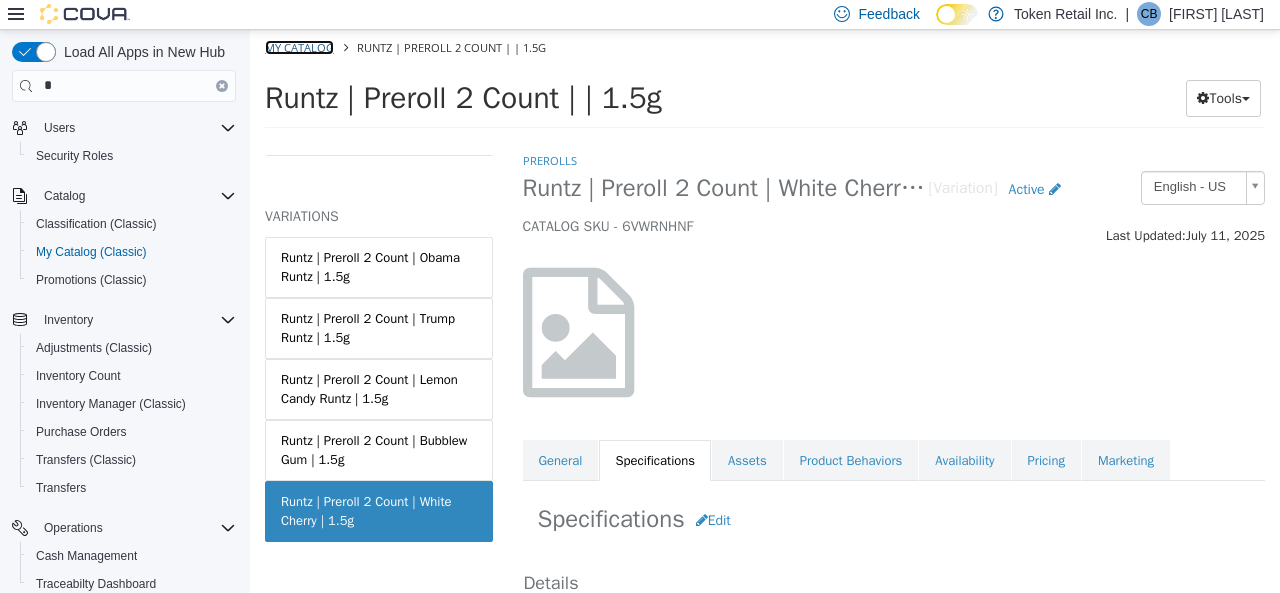 click on "My Catalog" at bounding box center (299, 46) 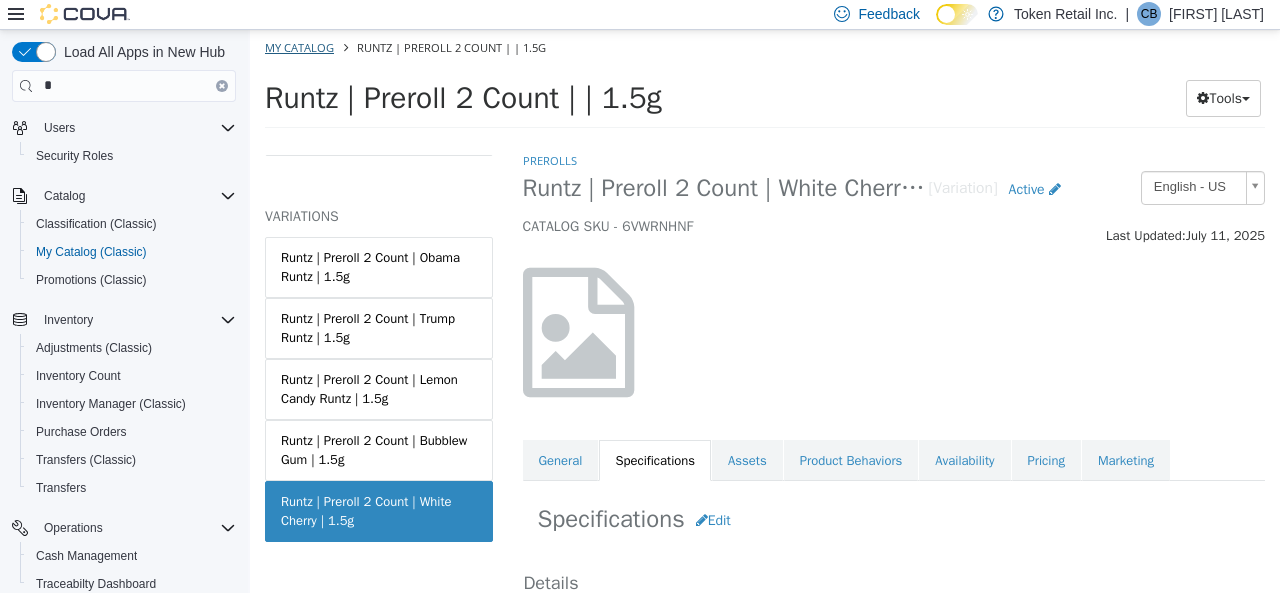 select on "**********" 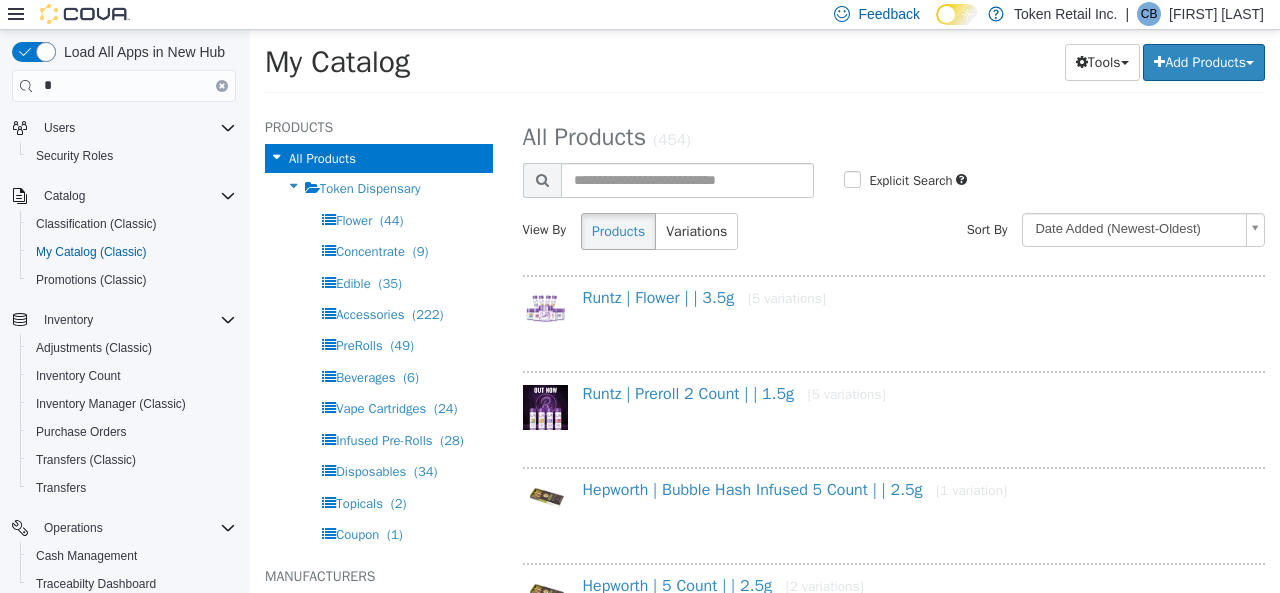 click on "**********" at bounding box center [379, 348] 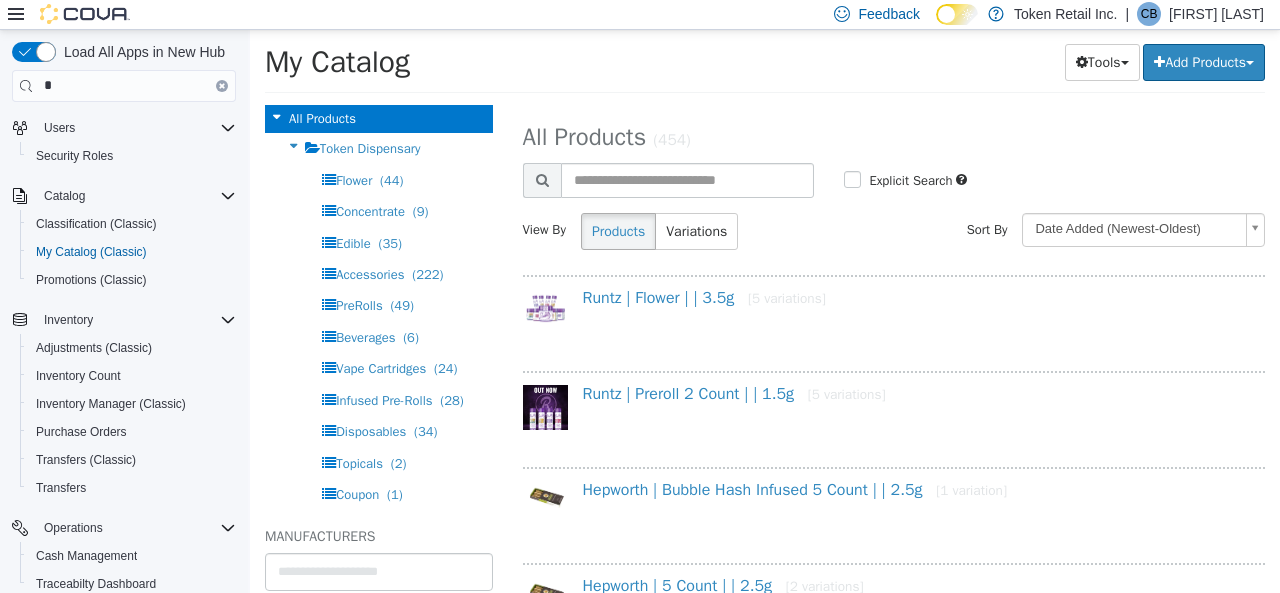 scroll, scrollTop: 160, scrollLeft: 0, axis: vertical 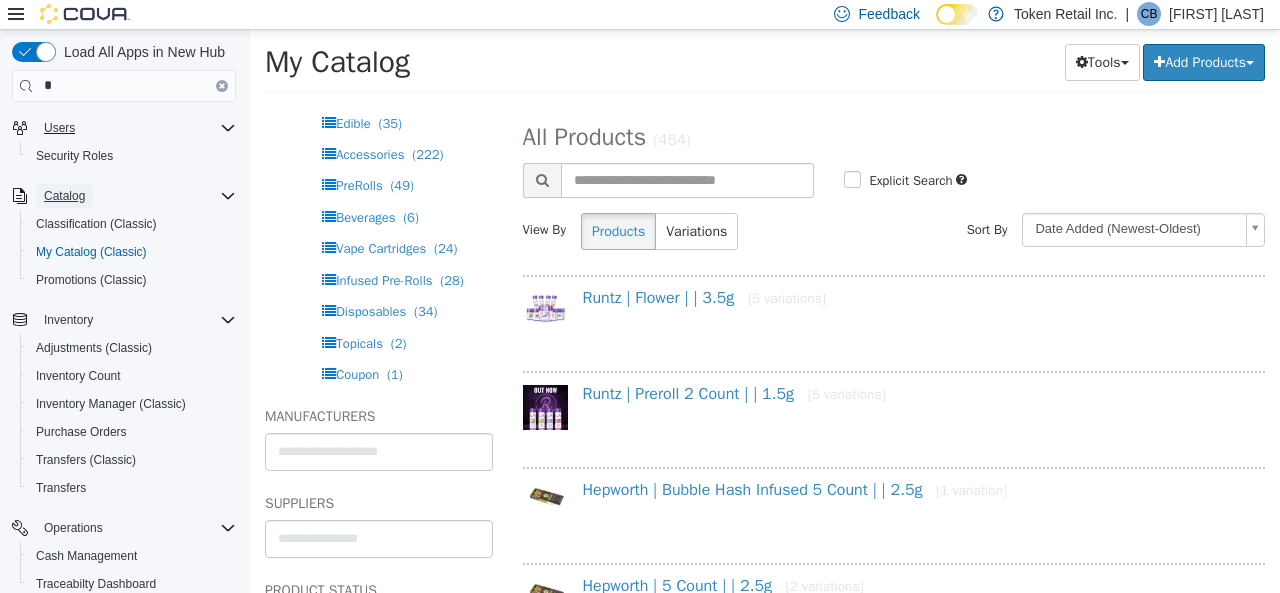 drag, startPoint x: 78, startPoint y: 206, endPoint x: 95, endPoint y: 123, distance: 84.723076 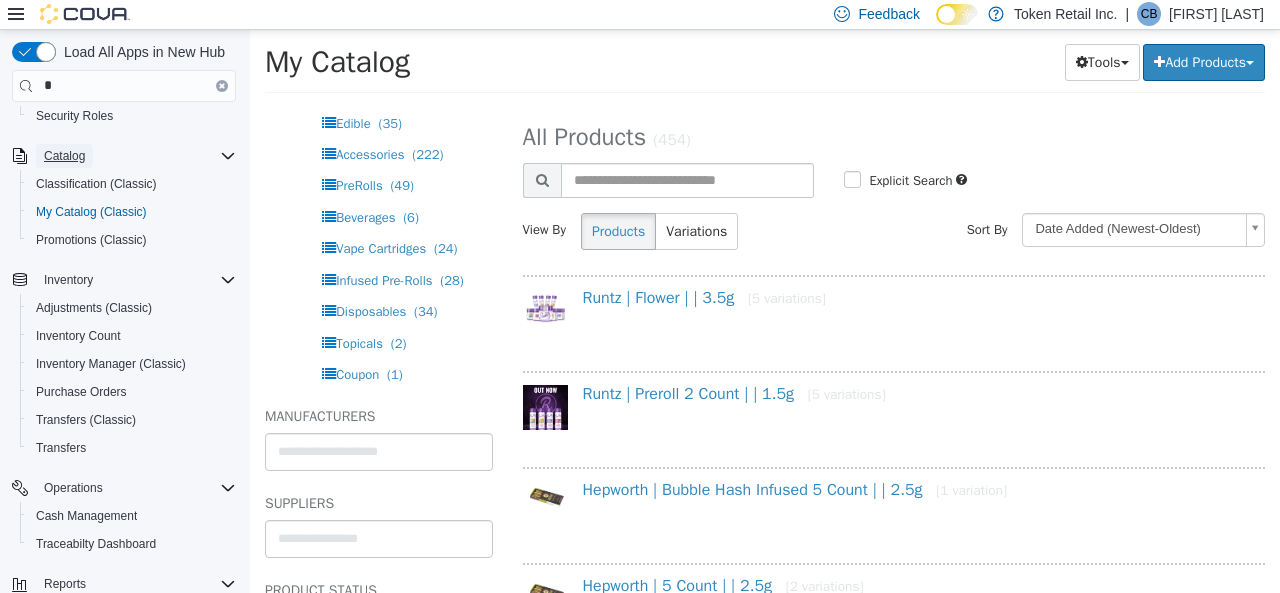 scroll, scrollTop: 152, scrollLeft: 0, axis: vertical 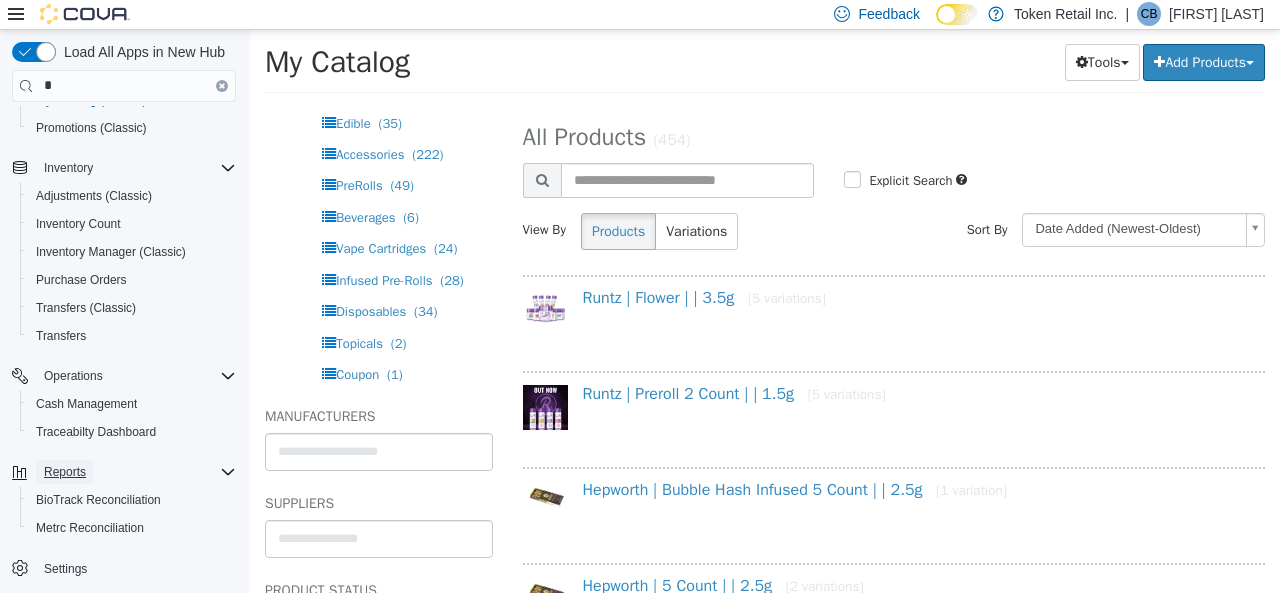 click on "Reports" at bounding box center [65, 472] 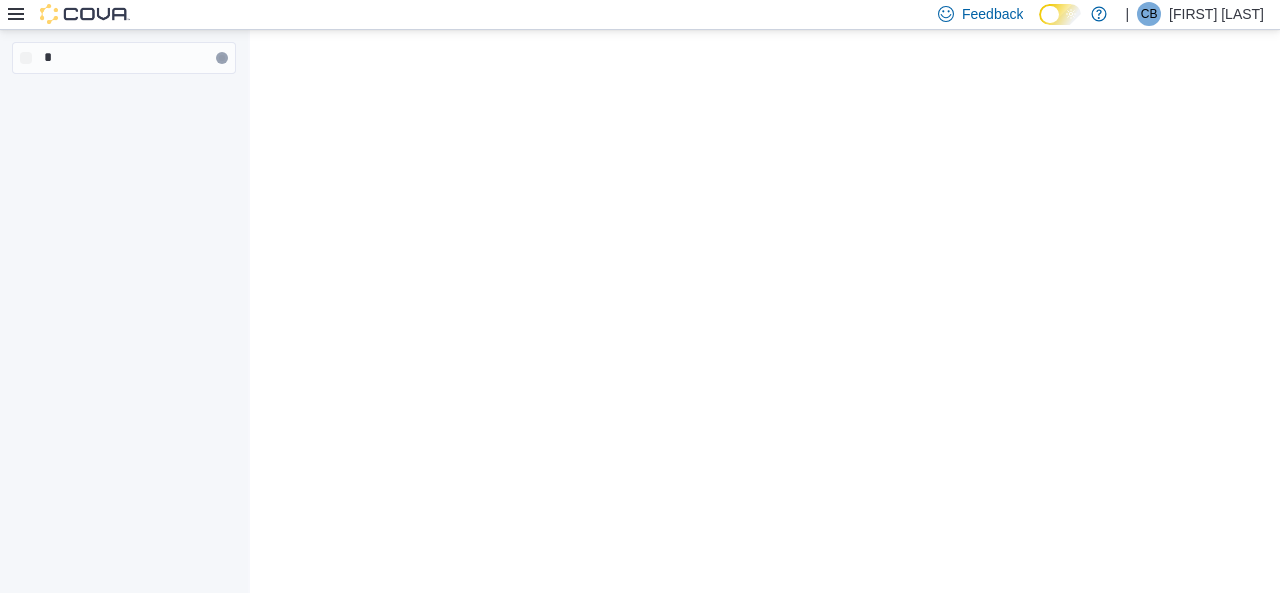 scroll, scrollTop: 0, scrollLeft: 0, axis: both 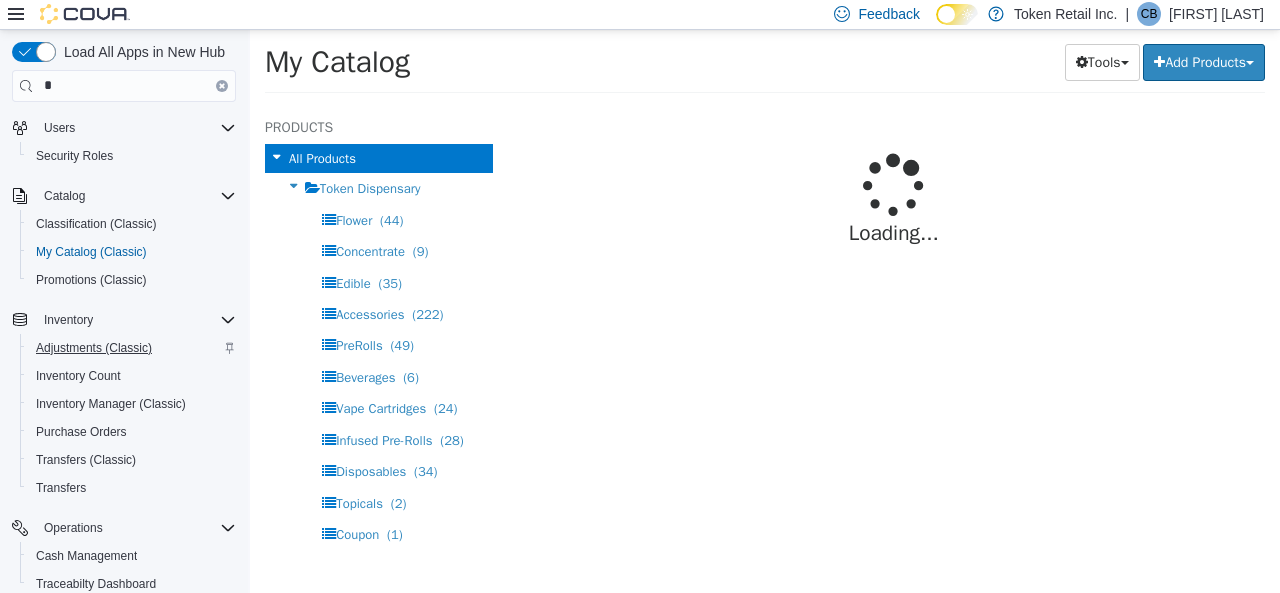 select on "**********" 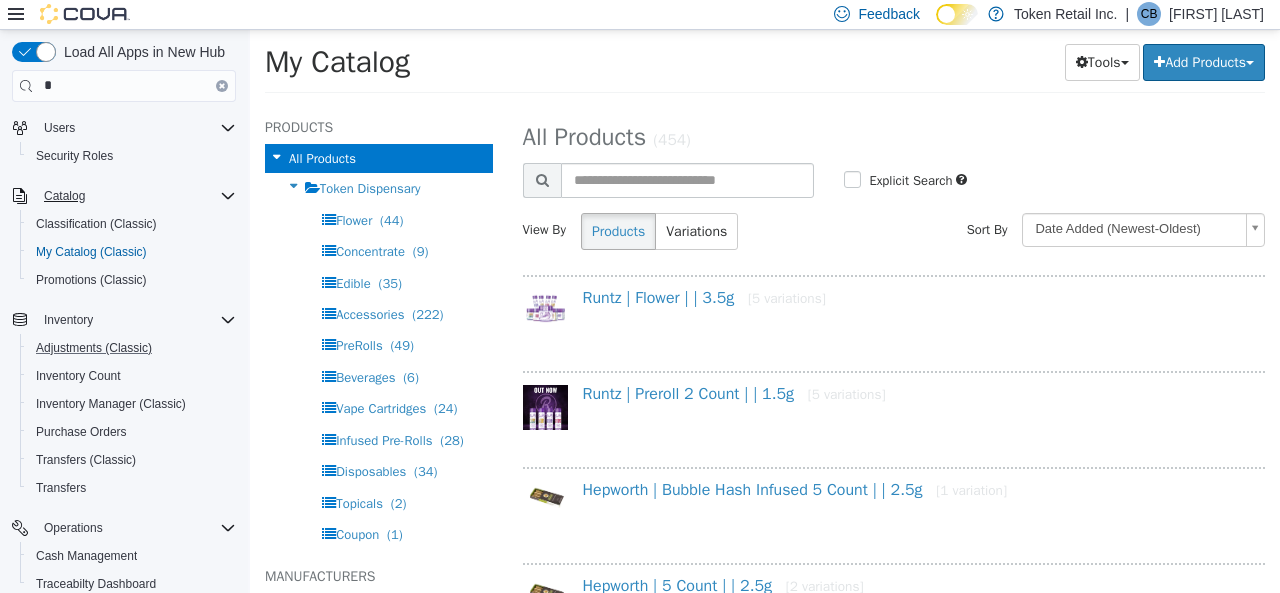 drag, startPoint x: 180, startPoint y: 351, endPoint x: 157, endPoint y: 190, distance: 162.63457 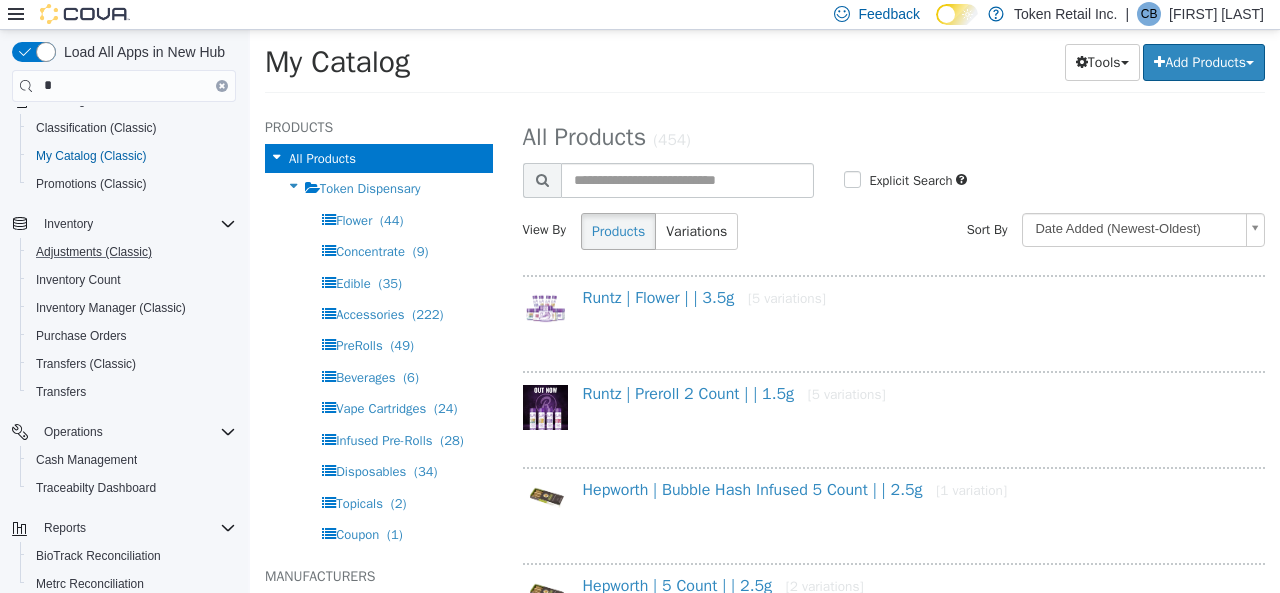 scroll, scrollTop: 152, scrollLeft: 0, axis: vertical 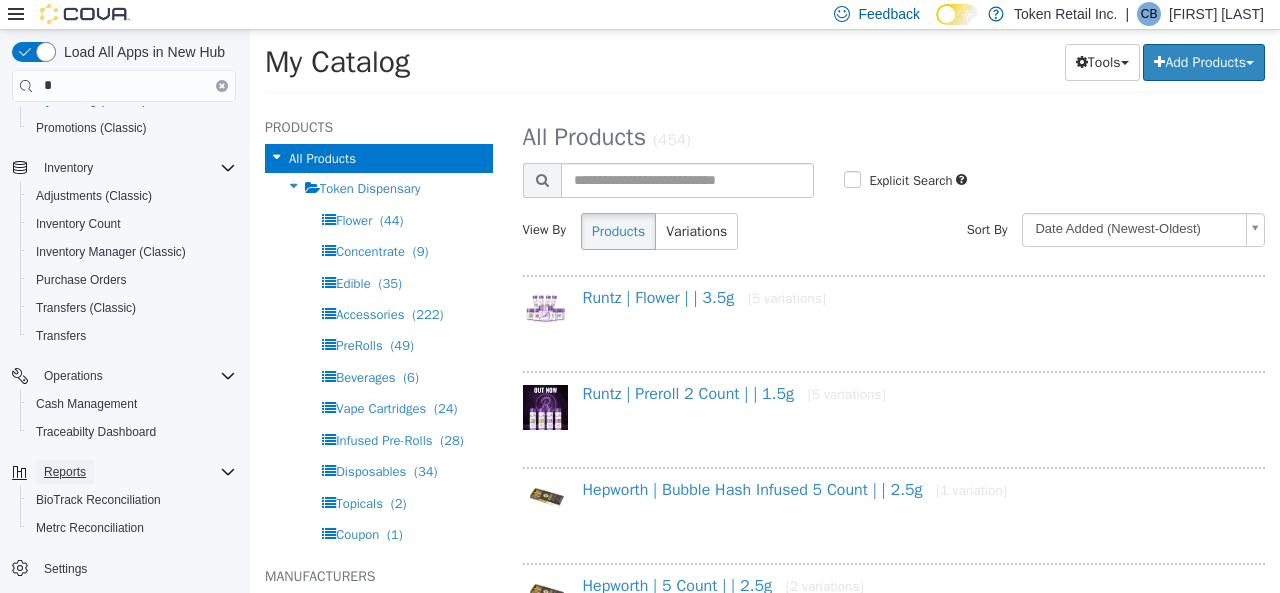 click on "Reports" at bounding box center [65, 472] 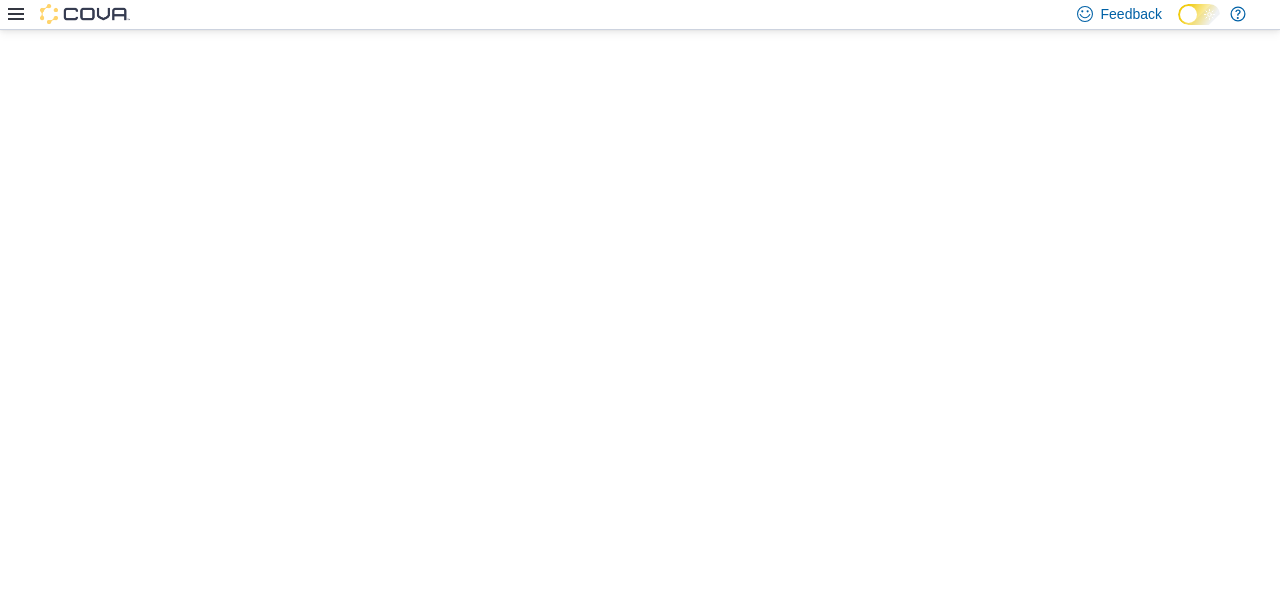 scroll, scrollTop: 0, scrollLeft: 0, axis: both 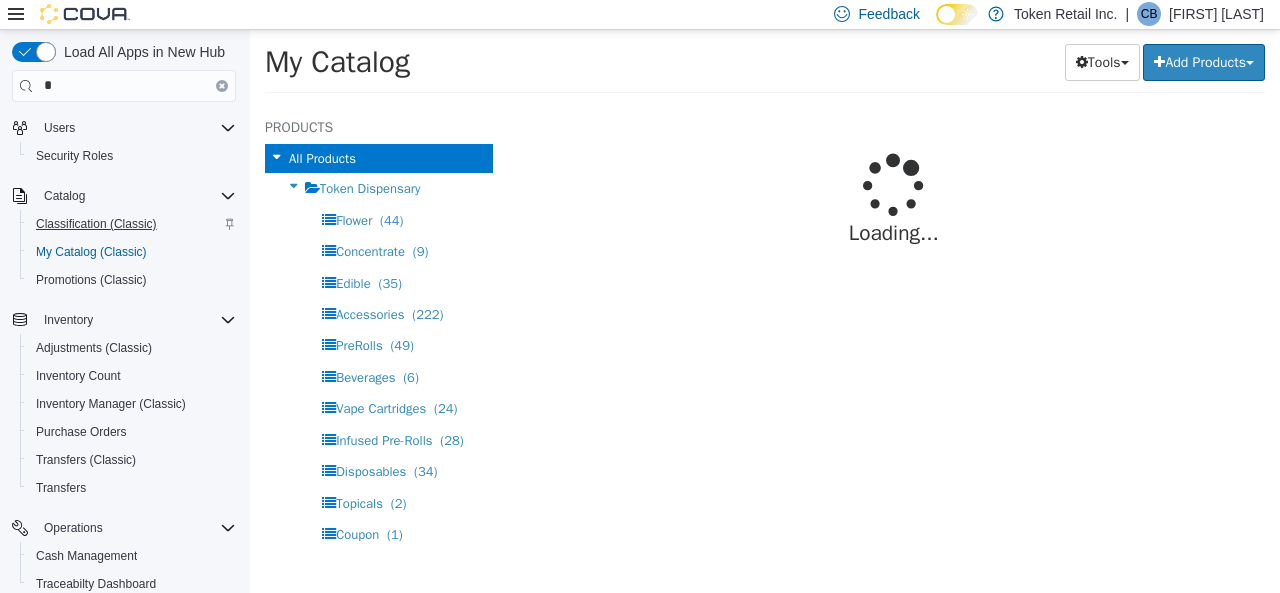 select on "**********" 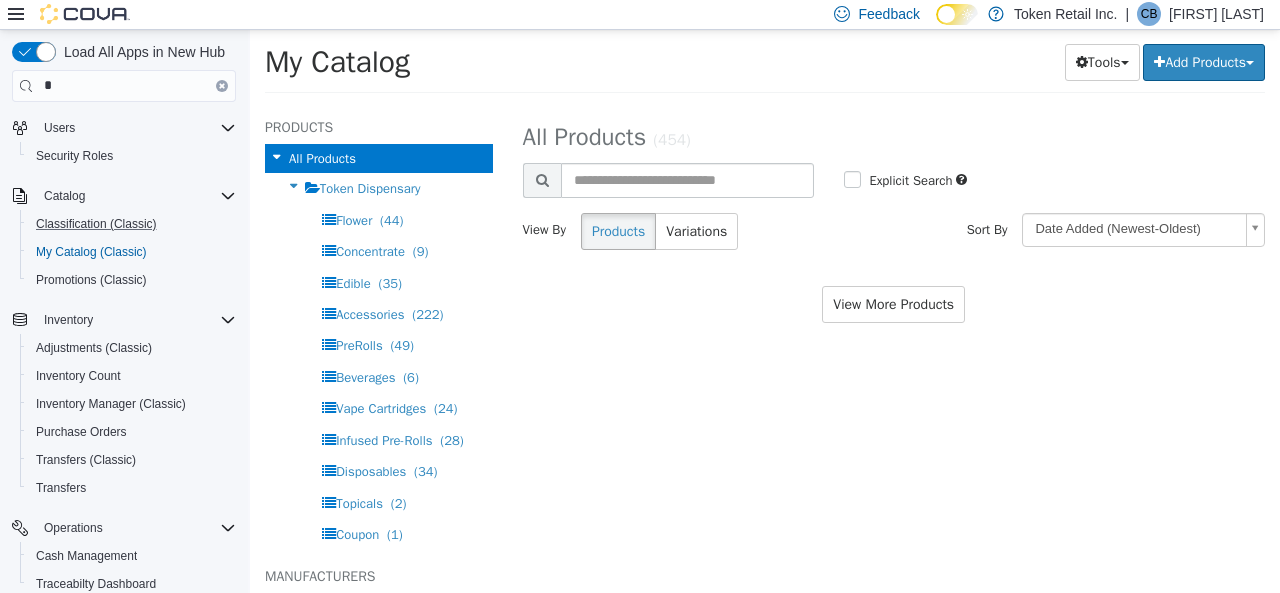 drag, startPoint x: 128, startPoint y: 211, endPoint x: 138, endPoint y: 77, distance: 134.37262 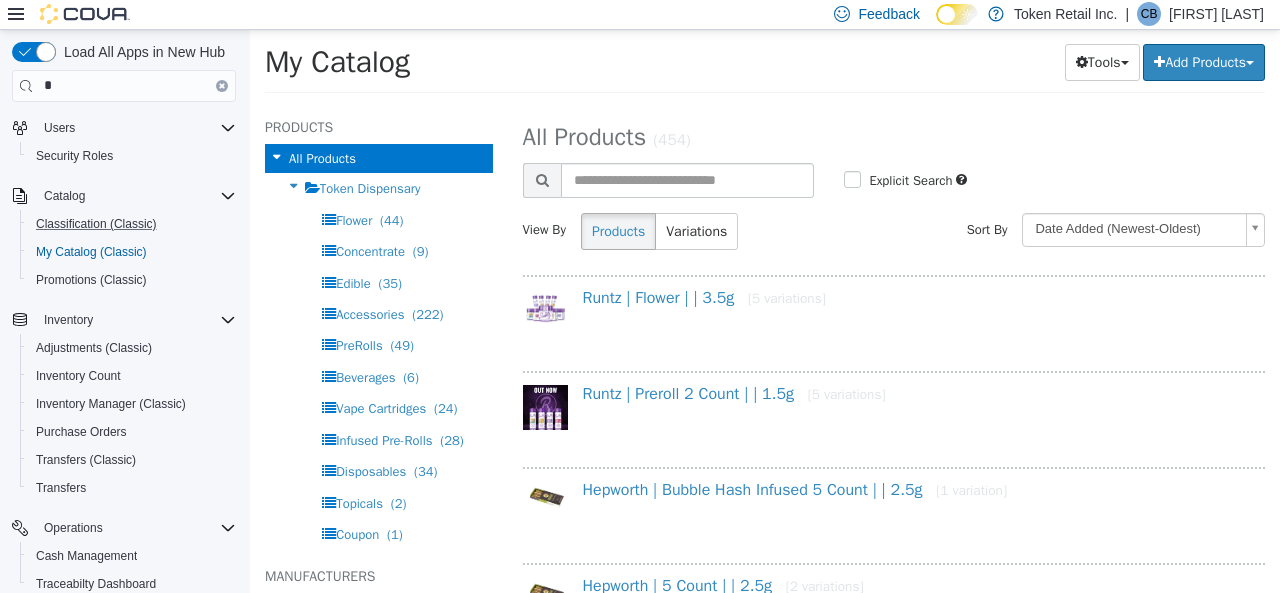 type 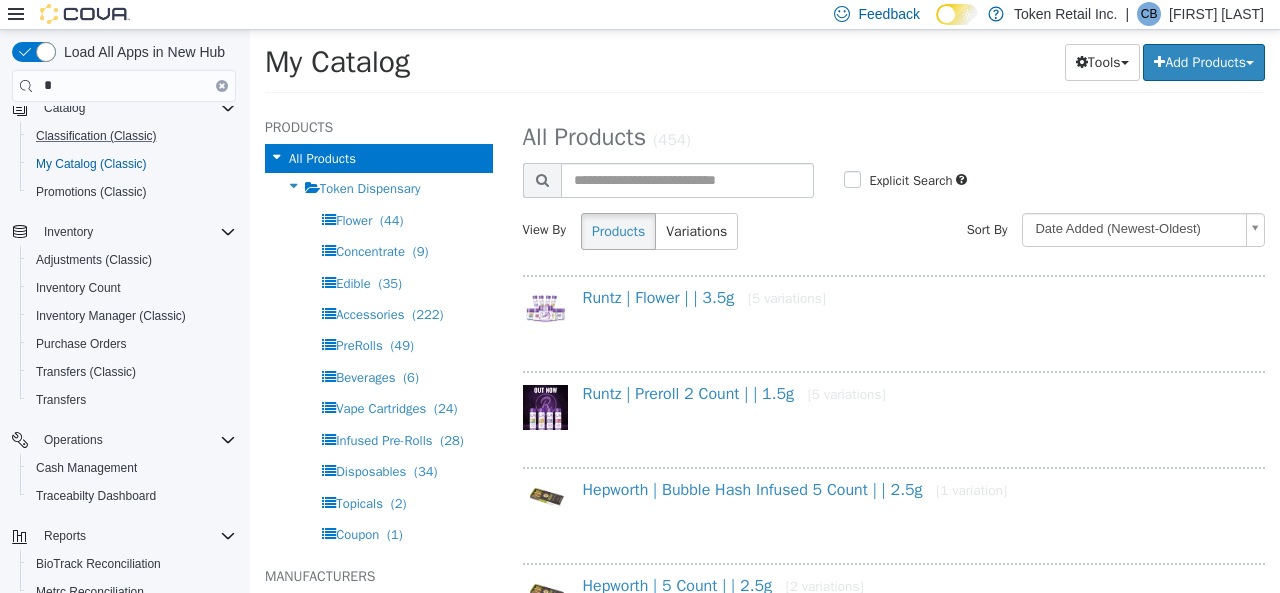 scroll, scrollTop: 152, scrollLeft: 0, axis: vertical 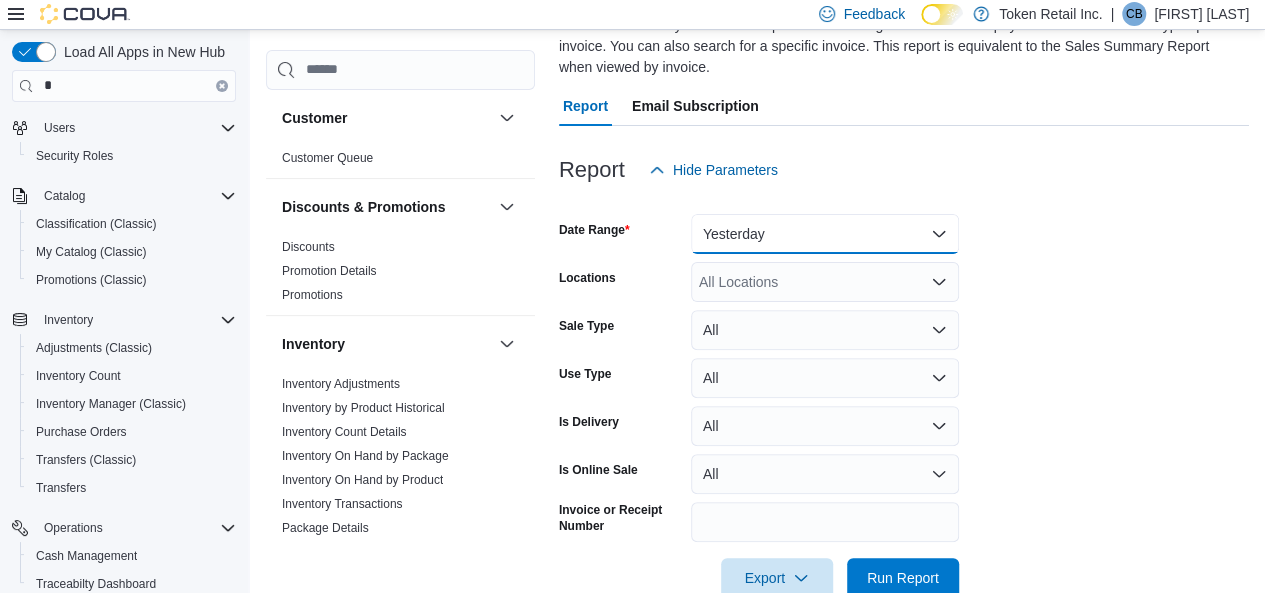 click on "Yesterday" at bounding box center (825, 234) 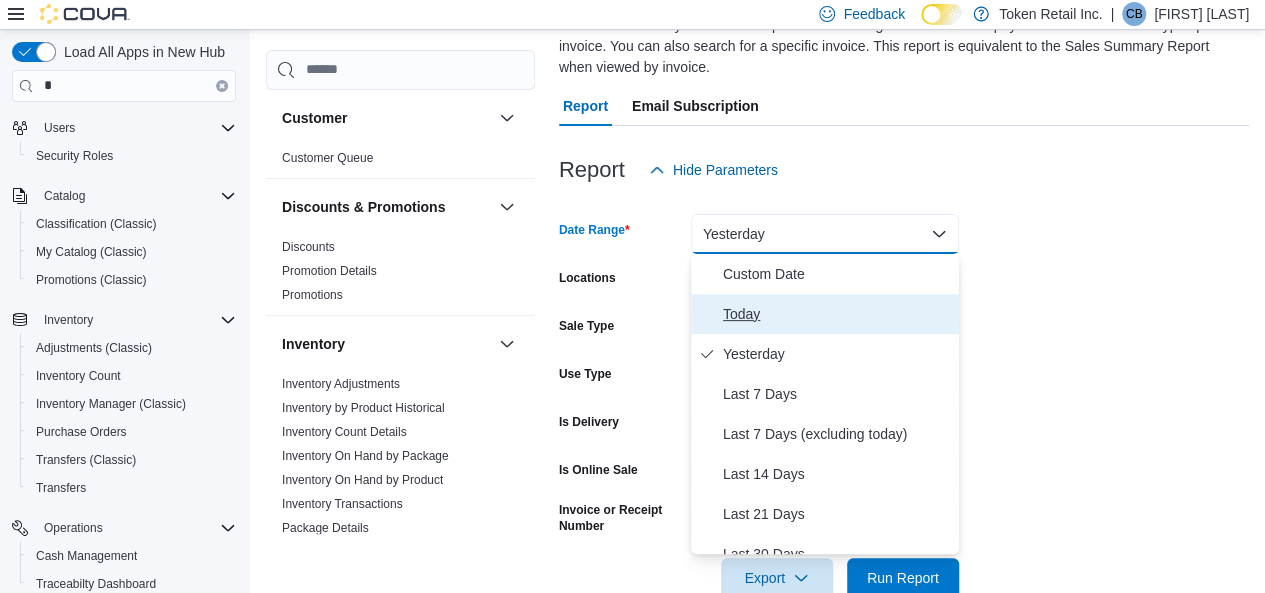 click on "Today" at bounding box center [837, 314] 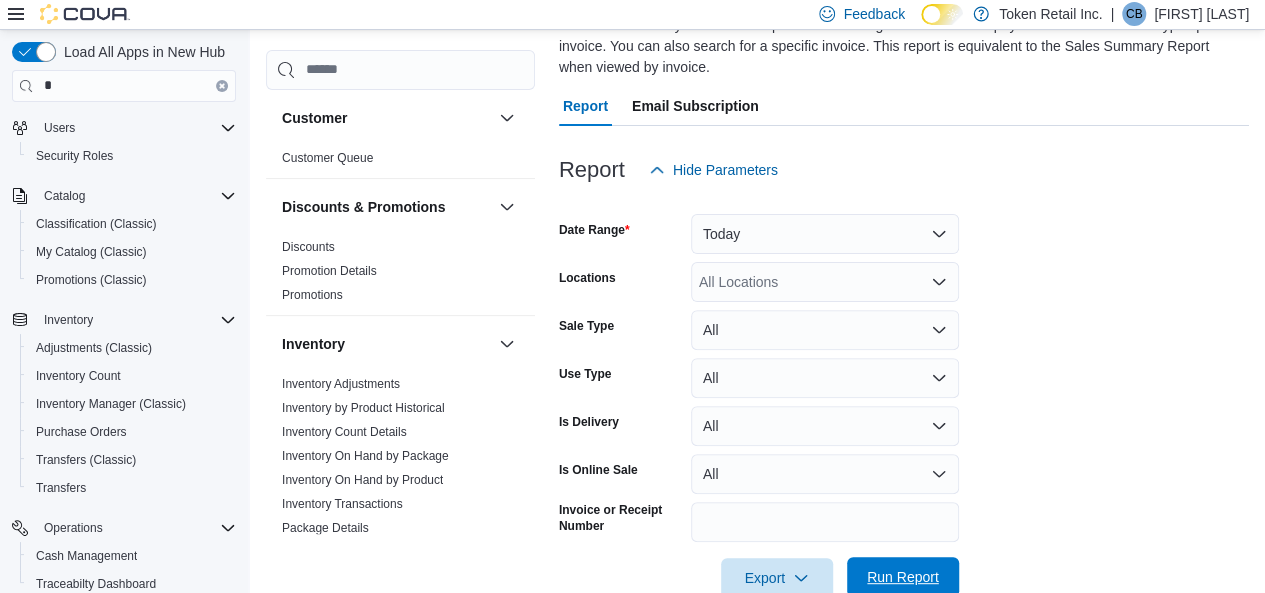 click on "Run Report" at bounding box center (903, 577) 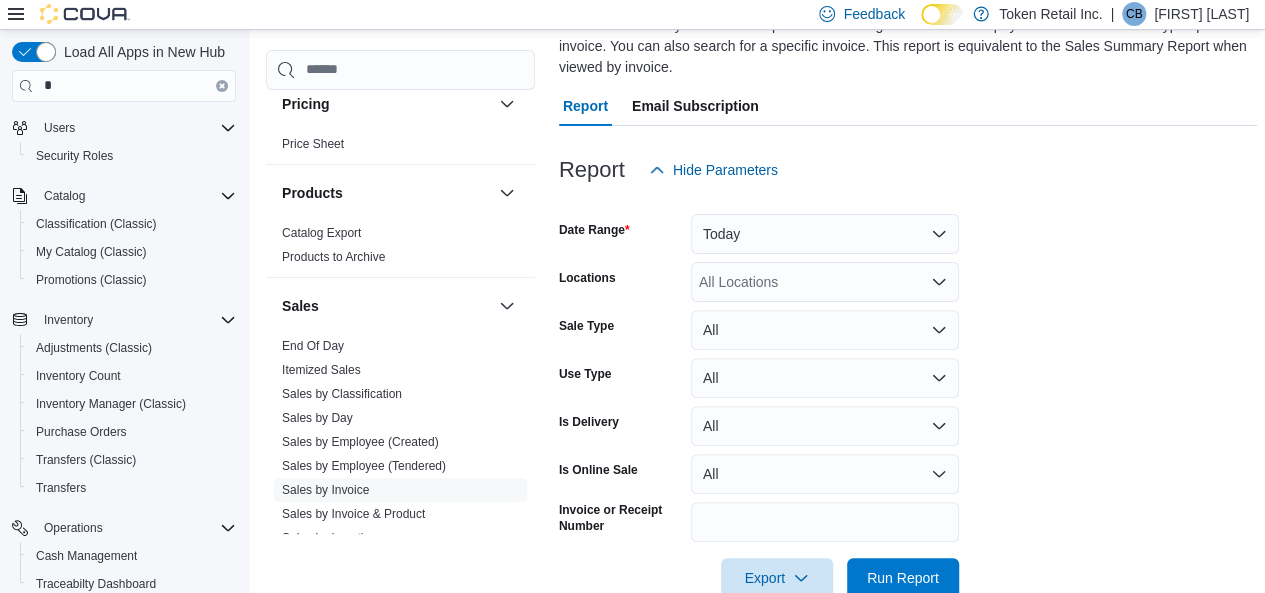 scroll, scrollTop: 871, scrollLeft: 0, axis: vertical 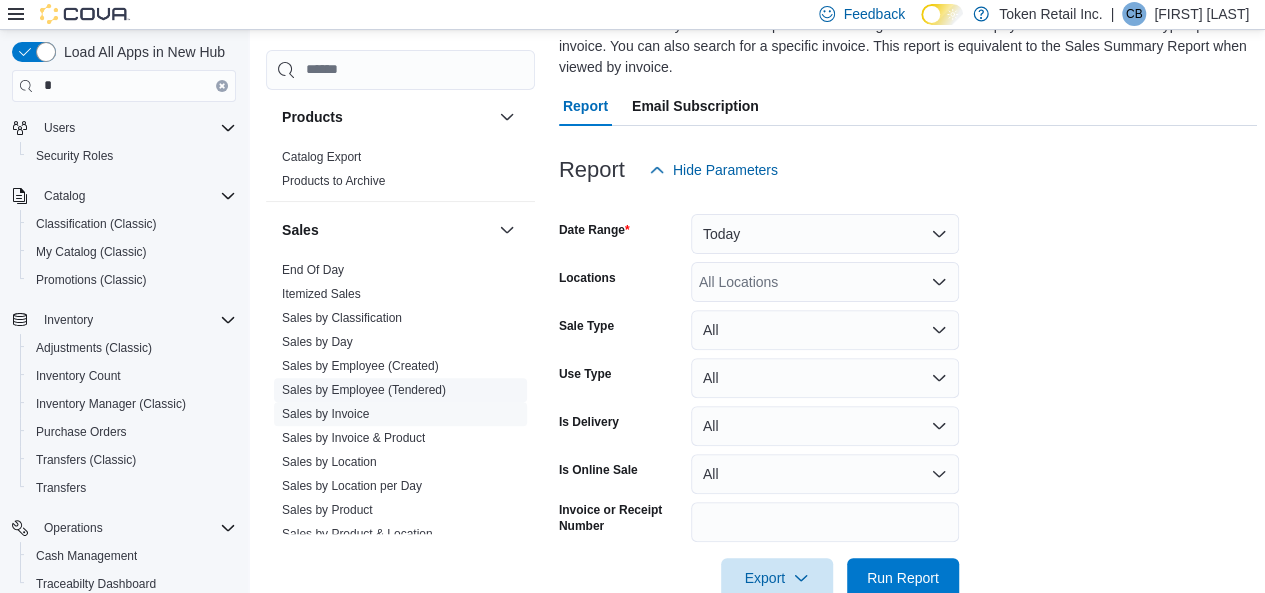 click on "Sales by Employee (Tendered)" at bounding box center [364, 390] 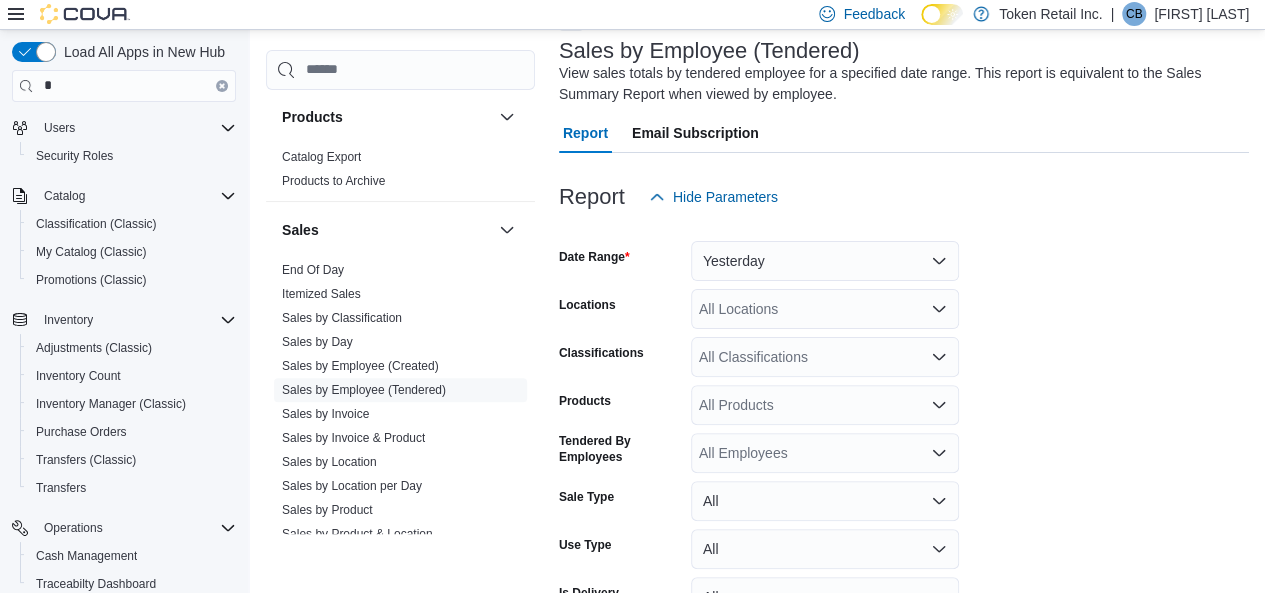 scroll, scrollTop: 67, scrollLeft: 0, axis: vertical 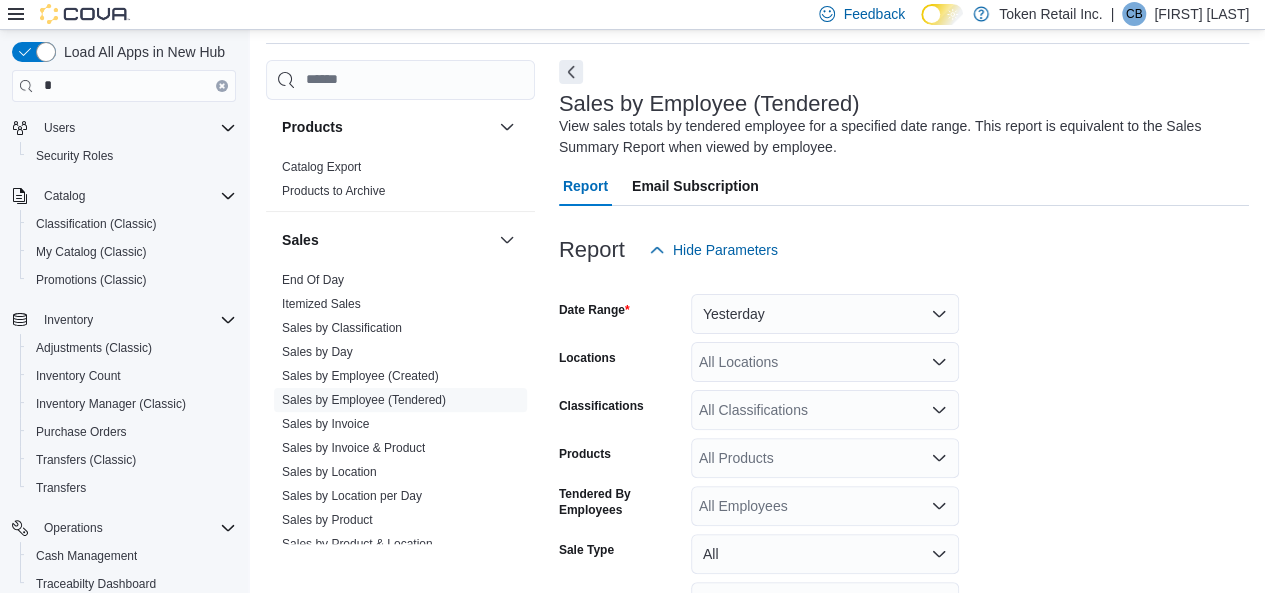 click on "Date Range Yesterday Locations All Locations Classifications All Classifications Products All Products Tendered By Employees All Employees Sale Type All Use Type All Is Delivery All Export  Run Report" at bounding box center (904, 498) 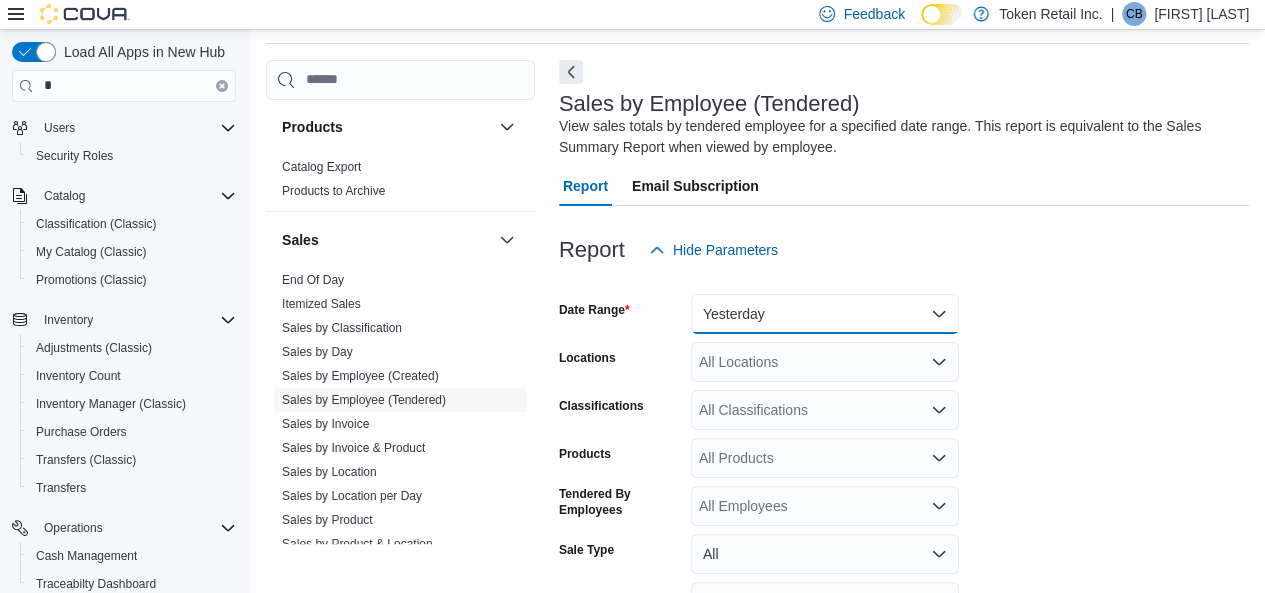 click on "Yesterday" at bounding box center [825, 314] 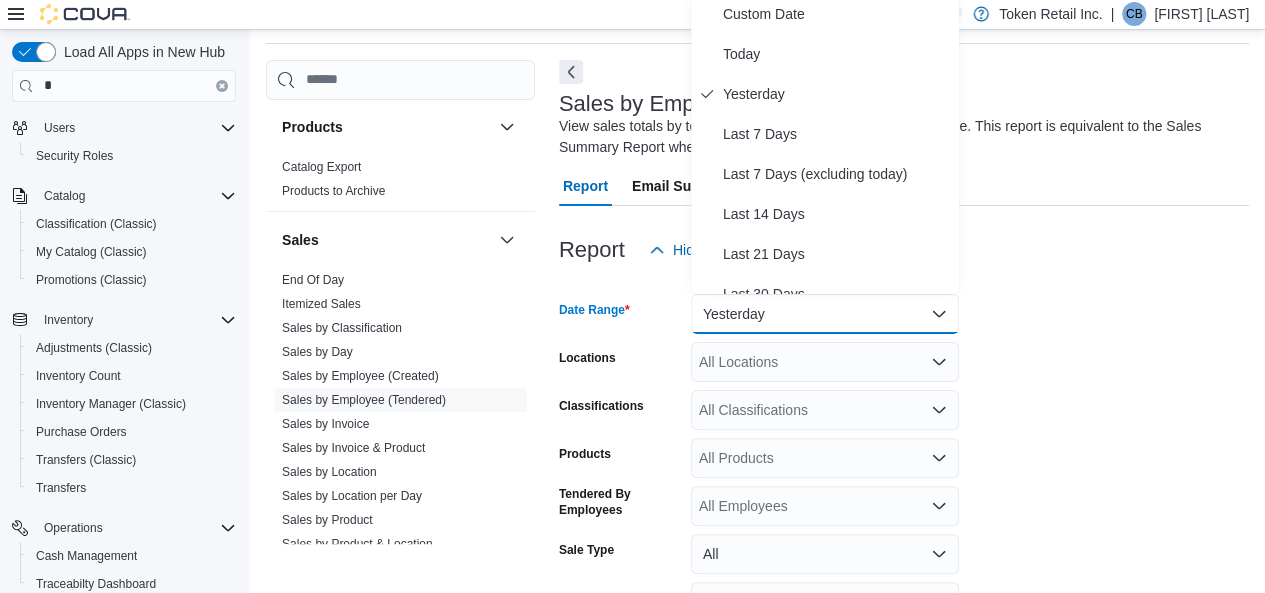 scroll, scrollTop: 60, scrollLeft: 0, axis: vertical 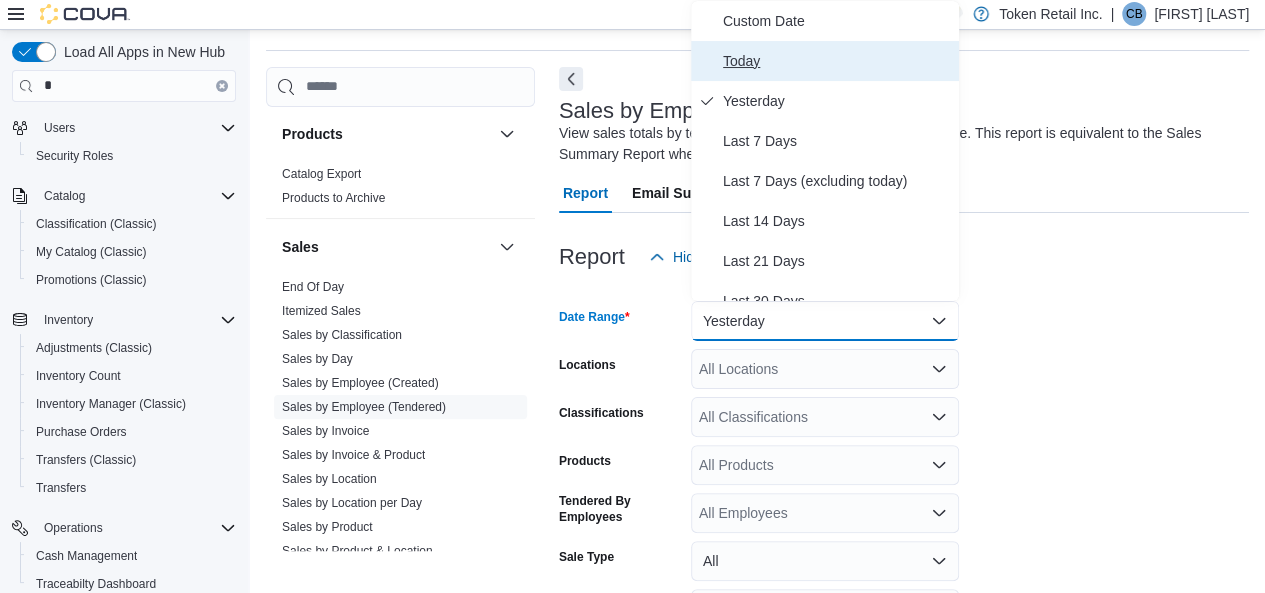 click on "Today" at bounding box center (837, 61) 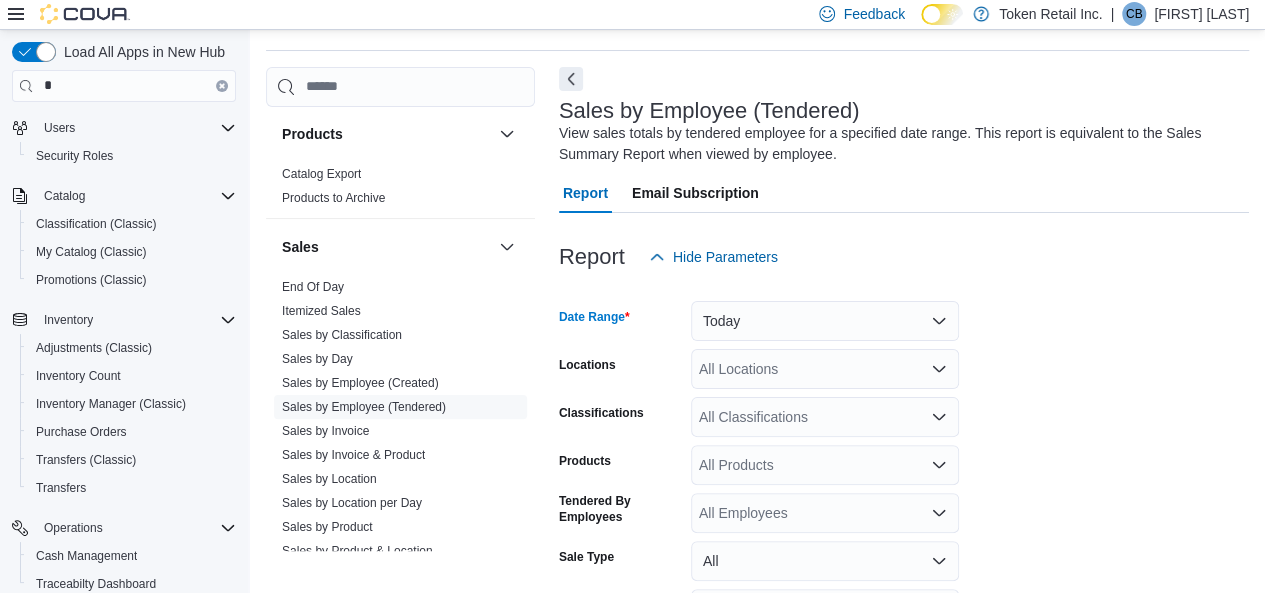 click on "Date Range Today Locations All Locations Classifications All Classifications Products All Products Tendered By Employees All Employees Sale Type All Use Type All Is Delivery All Export  Run Report" at bounding box center [904, 505] 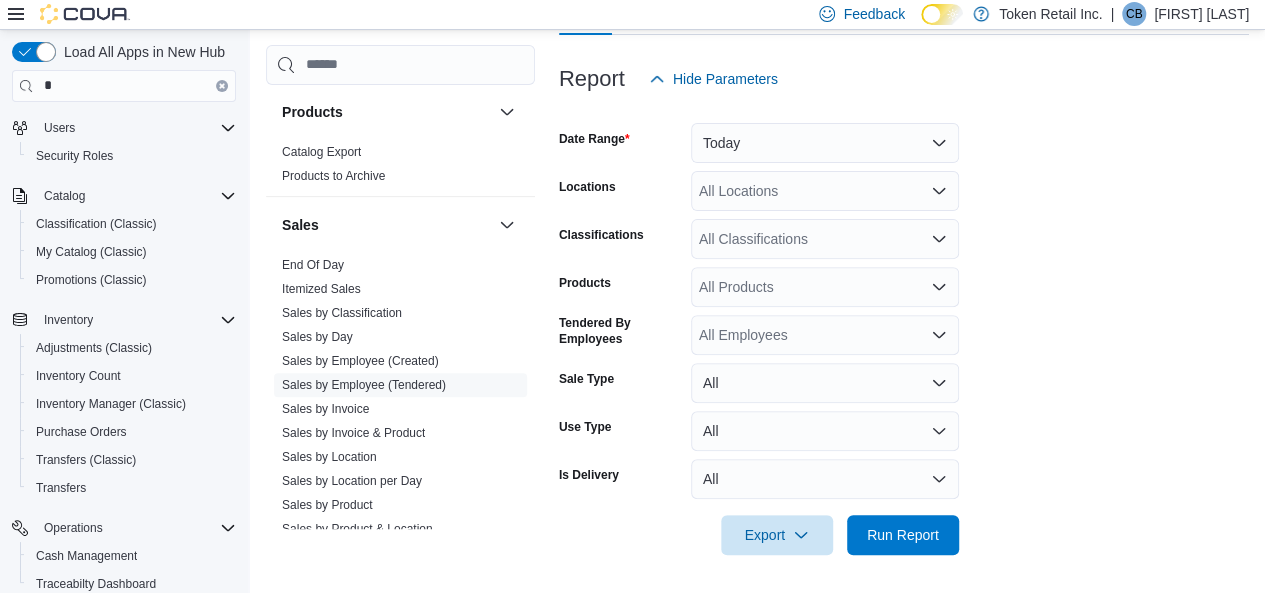 scroll, scrollTop: 239, scrollLeft: 0, axis: vertical 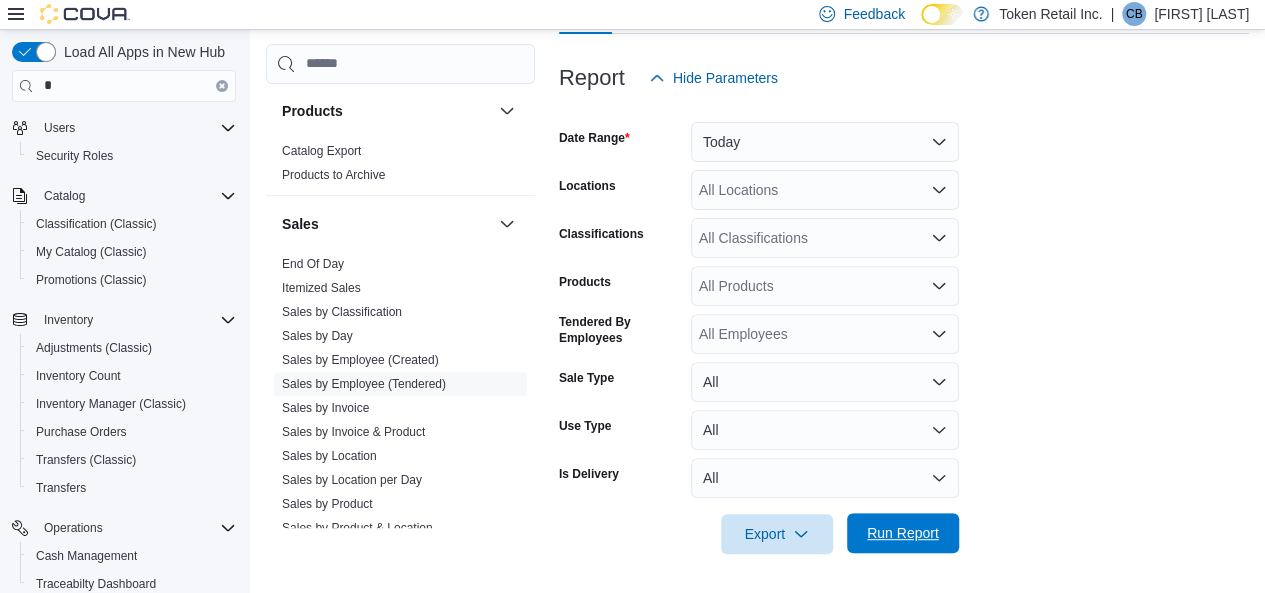 click on "Run Report" at bounding box center [903, 533] 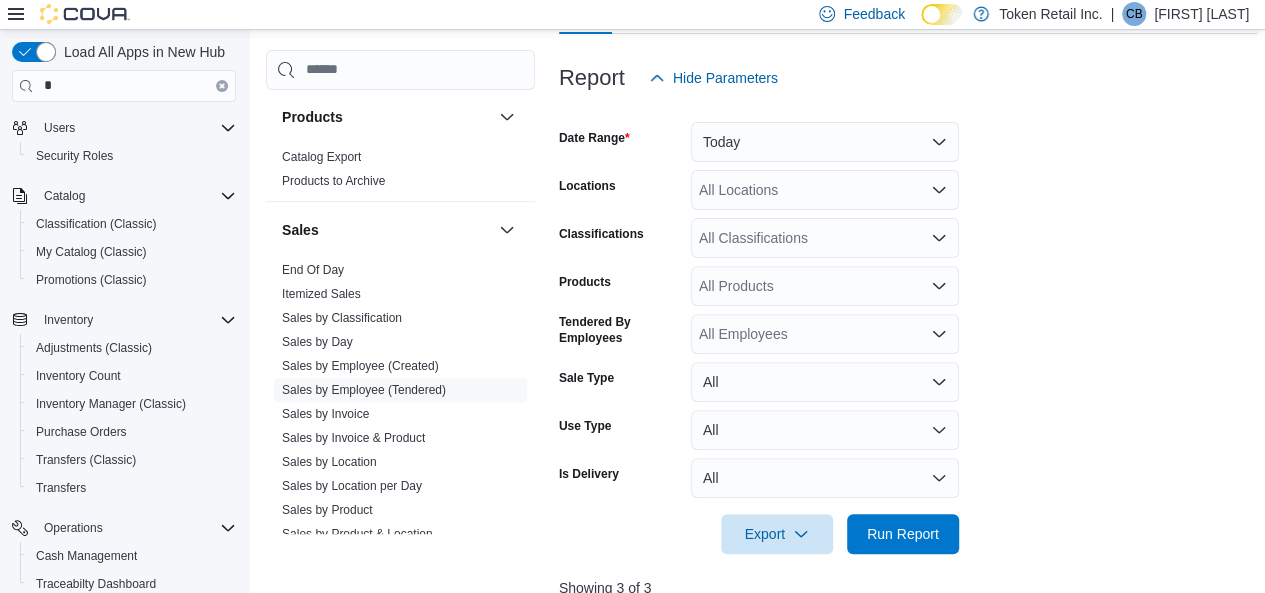 click on "Date Range Today Locations All Locations Classifications All Classifications Products All Products Tendered By Employees All Employees Sale Type All Use Type All Is Delivery All Export  Run Report" at bounding box center (908, 326) 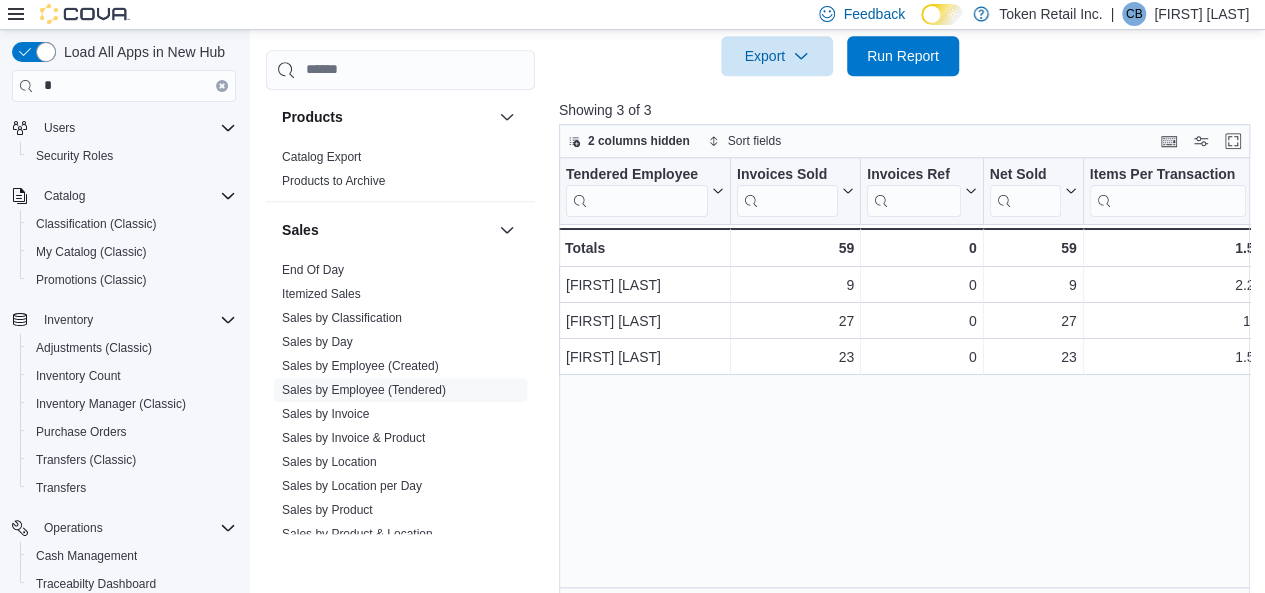 scroll, scrollTop: 738, scrollLeft: 0, axis: vertical 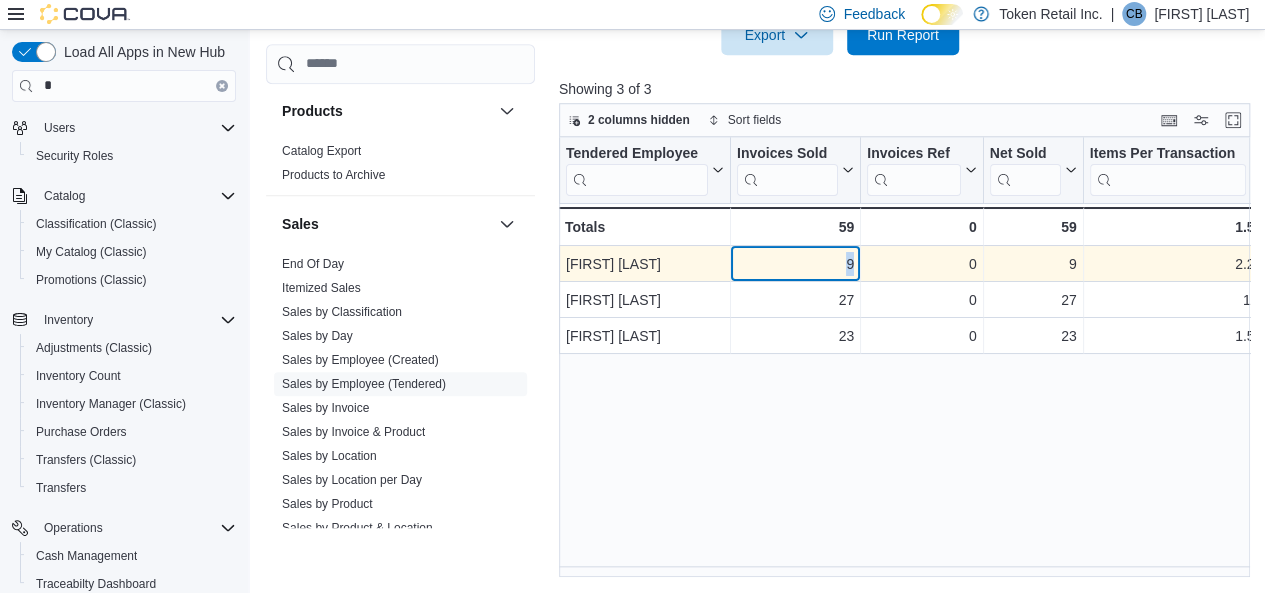 drag, startPoint x: 837, startPoint y: 263, endPoint x: 874, endPoint y: 263, distance: 37 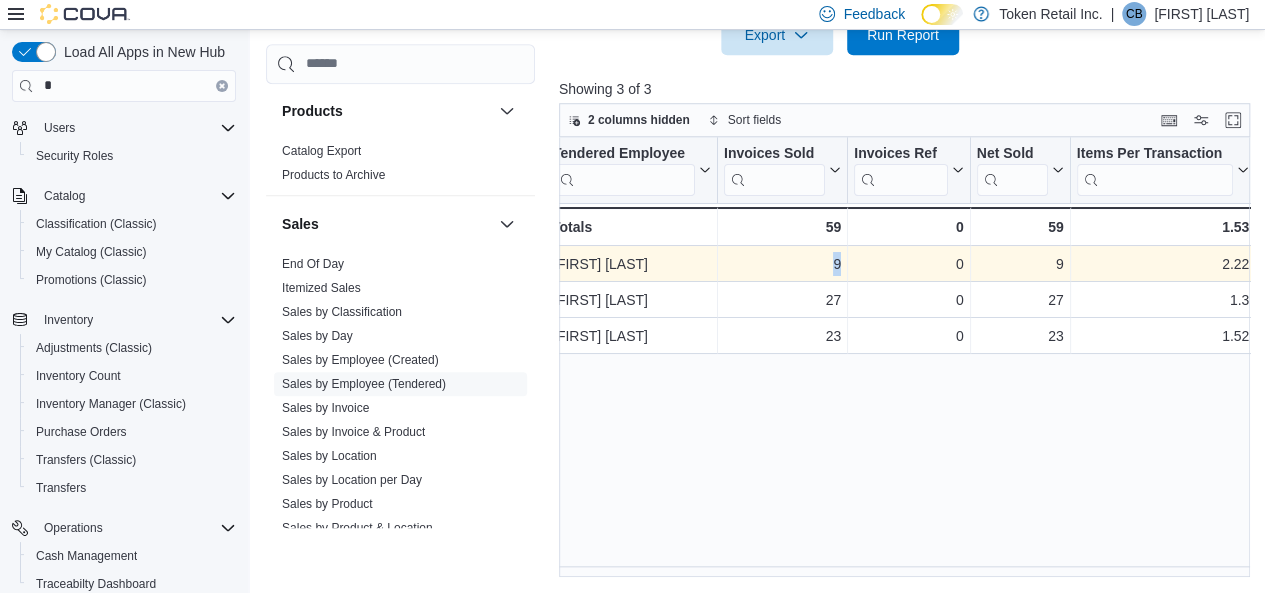 scroll, scrollTop: 0, scrollLeft: 184, axis: horizontal 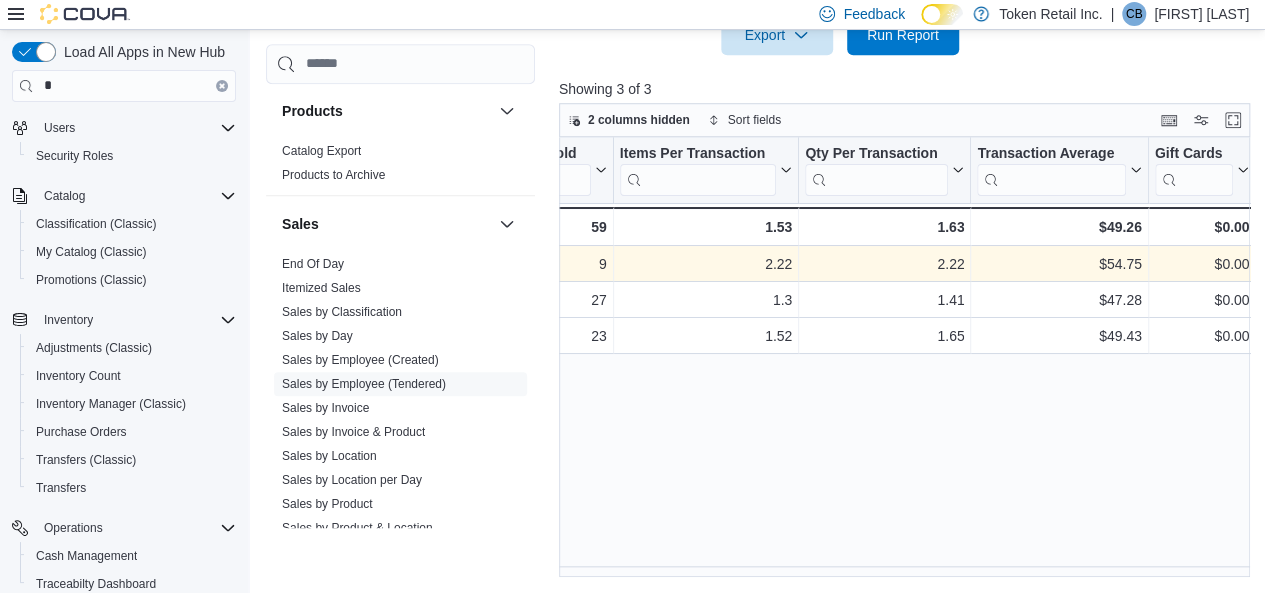 click on "Tendered Employee Click to view column header actions Invoices Sold Click to view column header actions Invoices Ref Click to view column header actions Net Sold Click to view column header actions Items Per Transaction Click to view column header actions Qty Per Transaction Click to view column header actions Transaction Average Click to view column header actions Gift Cards Click to view column header actions Gross Sales Click to view column header actions Subtotal Click to view column header actions Total Tax Click to view column header actions Total Invoiced Click to view column header actions Total Cost Click to view column header actions Gross Profit Click to view column header actions Gross Margin Click to view column header actions Total Discount Click to view column header actions Cashback Click to view column header actions Loyalty Redemptions Click to view column header actions Cash Click to view column header actions Debit Click to view column header actions Online Payment Adult Use Cannabis Tax 9" at bounding box center [908, 357] 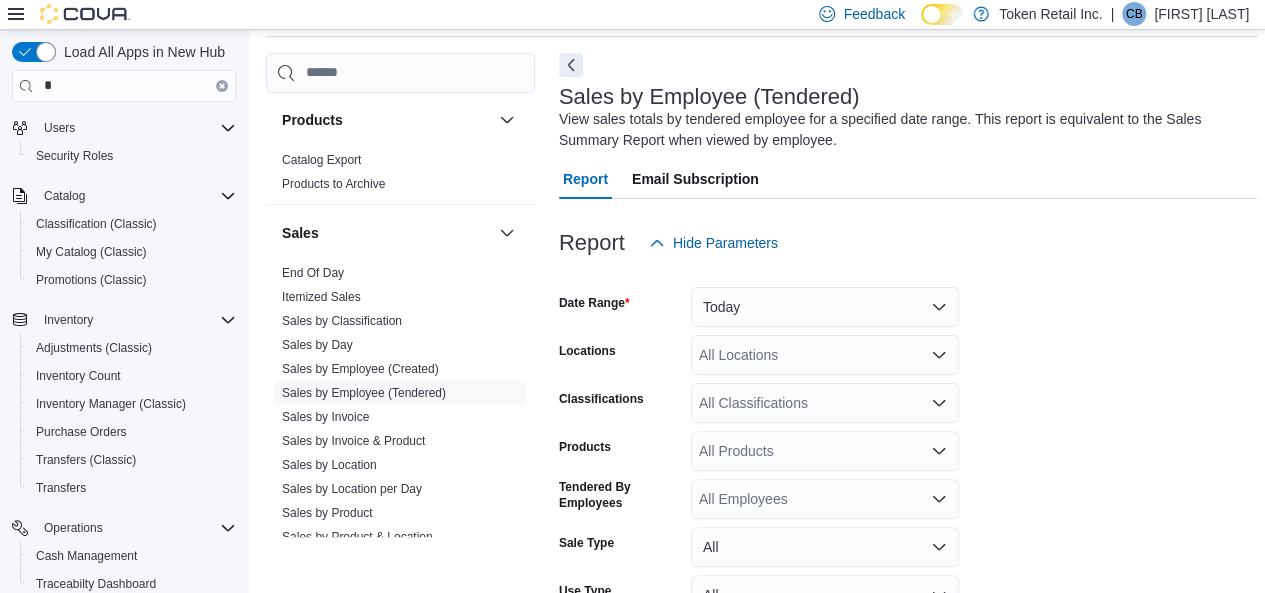 scroll, scrollTop: 0, scrollLeft: 0, axis: both 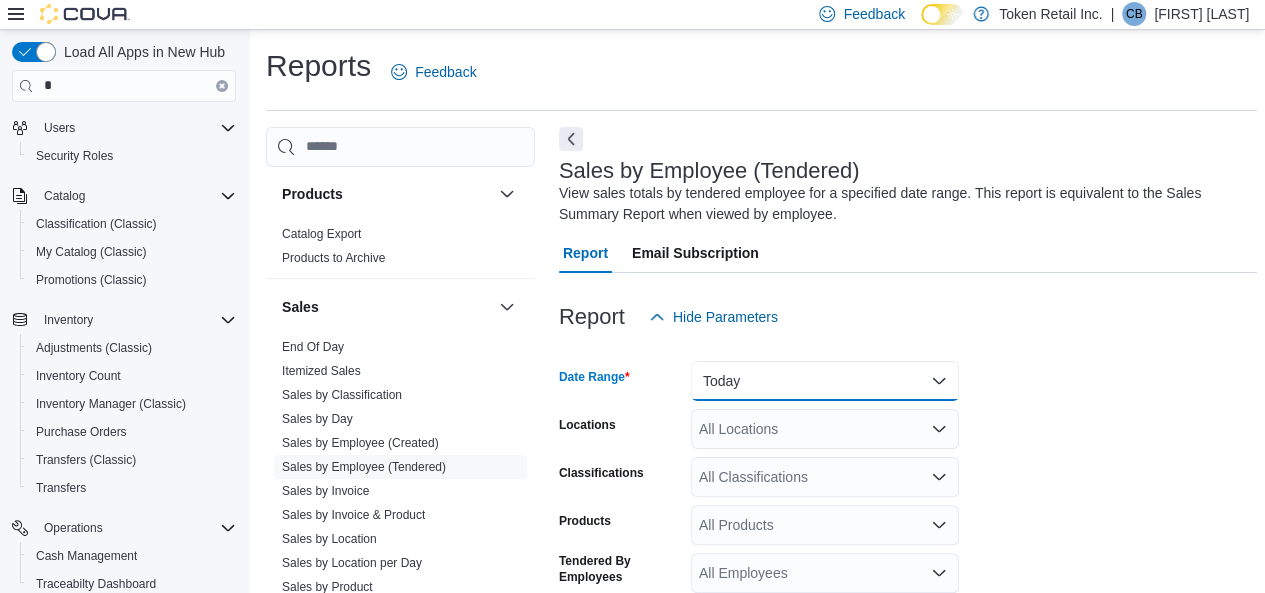 click on "Today" at bounding box center (825, 381) 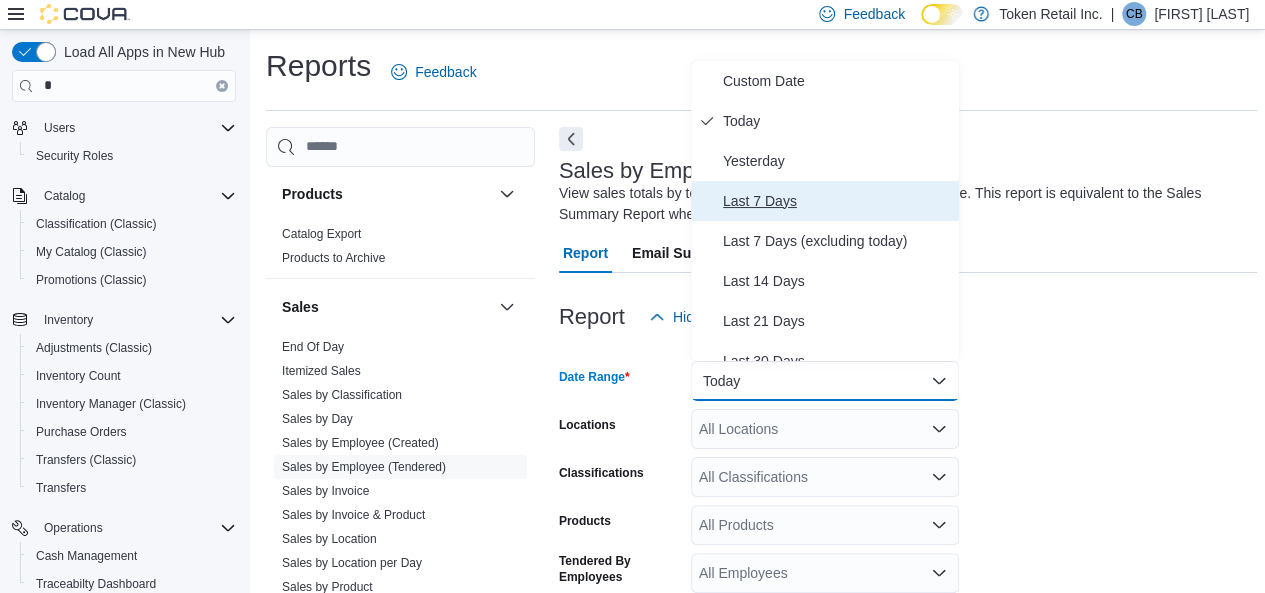 click on "Last 7 Days" at bounding box center (837, 201) 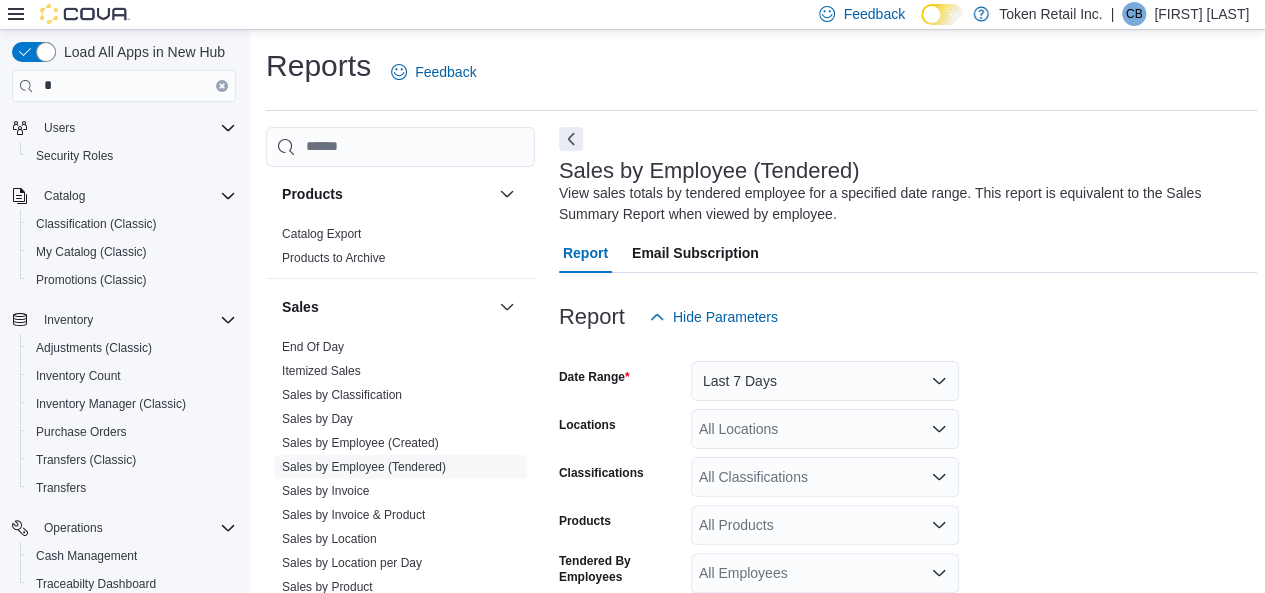 click on "Date Range Last 7 Days Locations All Locations Classifications All Classifications Products All Products Tendered By Employees All Employees Sale Type All Use Type All Is Delivery All Export  Run Report" at bounding box center [908, 565] 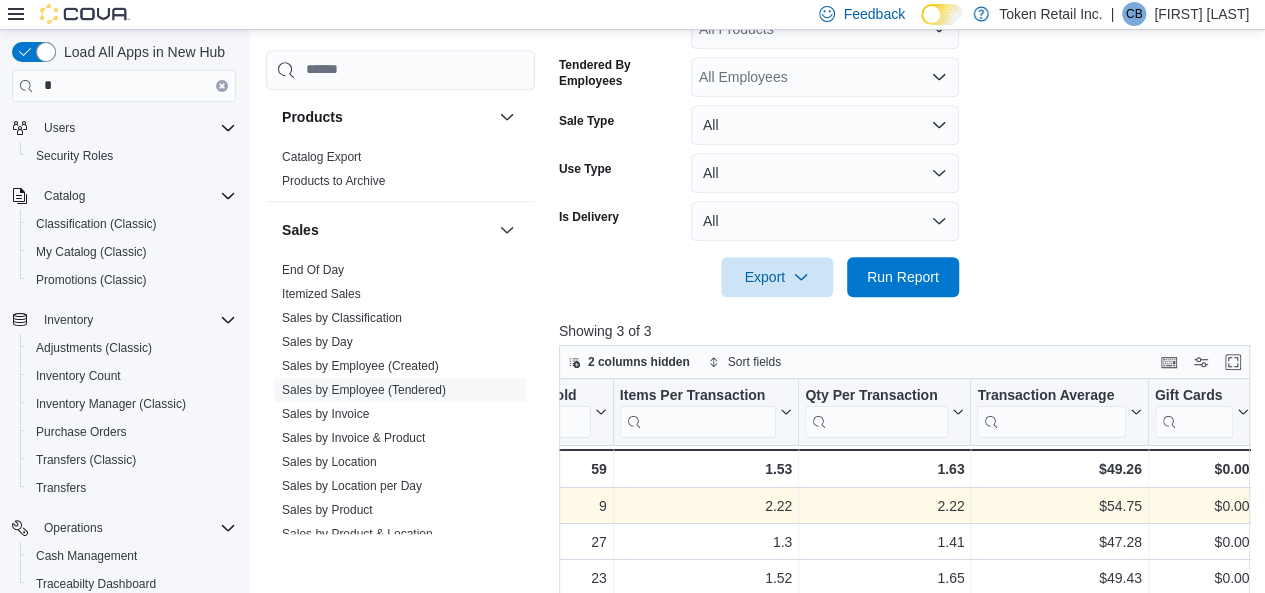 scroll, scrollTop: 520, scrollLeft: 0, axis: vertical 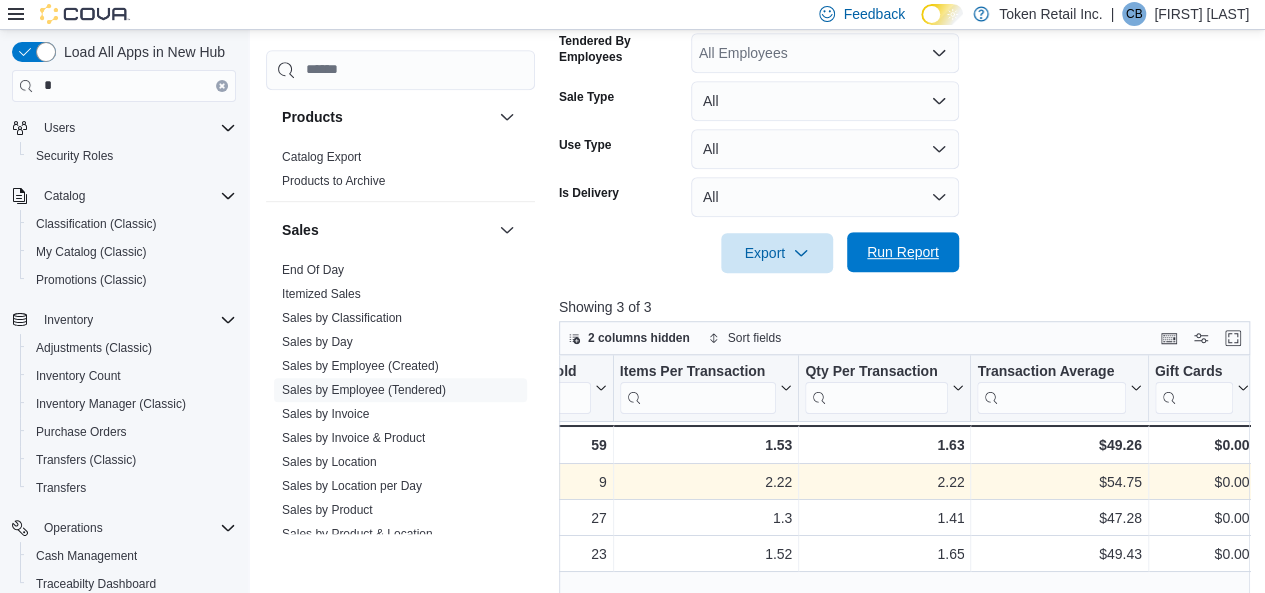 click on "Run Report" at bounding box center (903, 252) 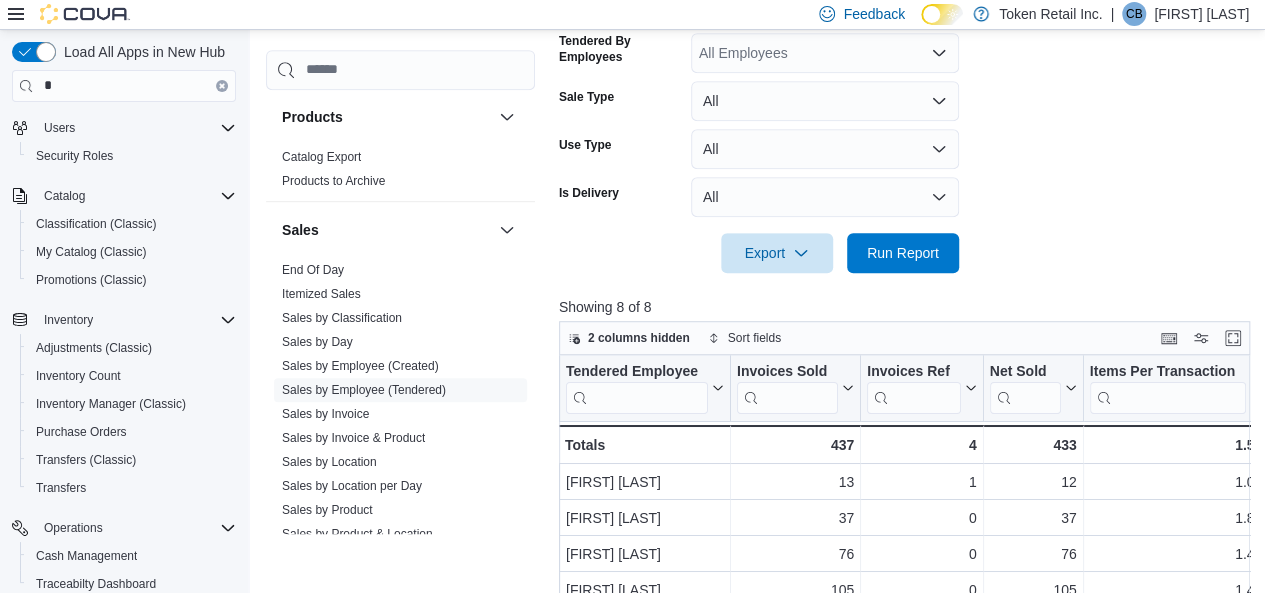 click on "Date Range Last 7 Days Locations All Locations Classifications All Classifications Products All Products Tendered By Employees All Employees Sale Type All Use Type All Is Delivery All Export  Run Report" at bounding box center (908, 45) 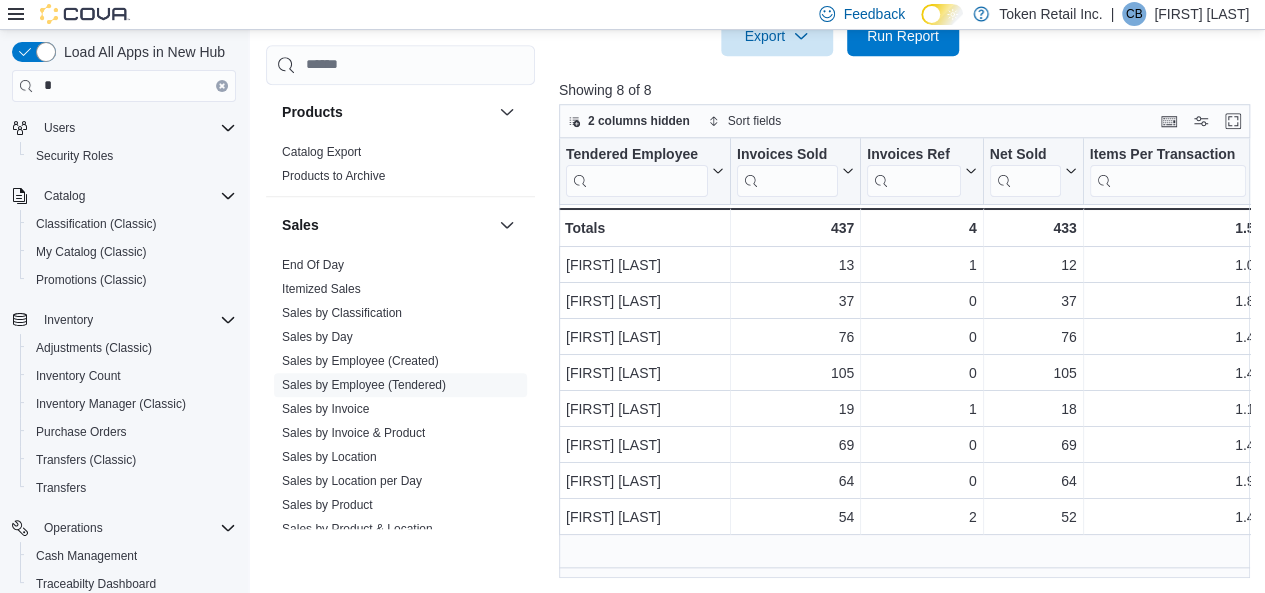 scroll, scrollTop: 738, scrollLeft: 0, axis: vertical 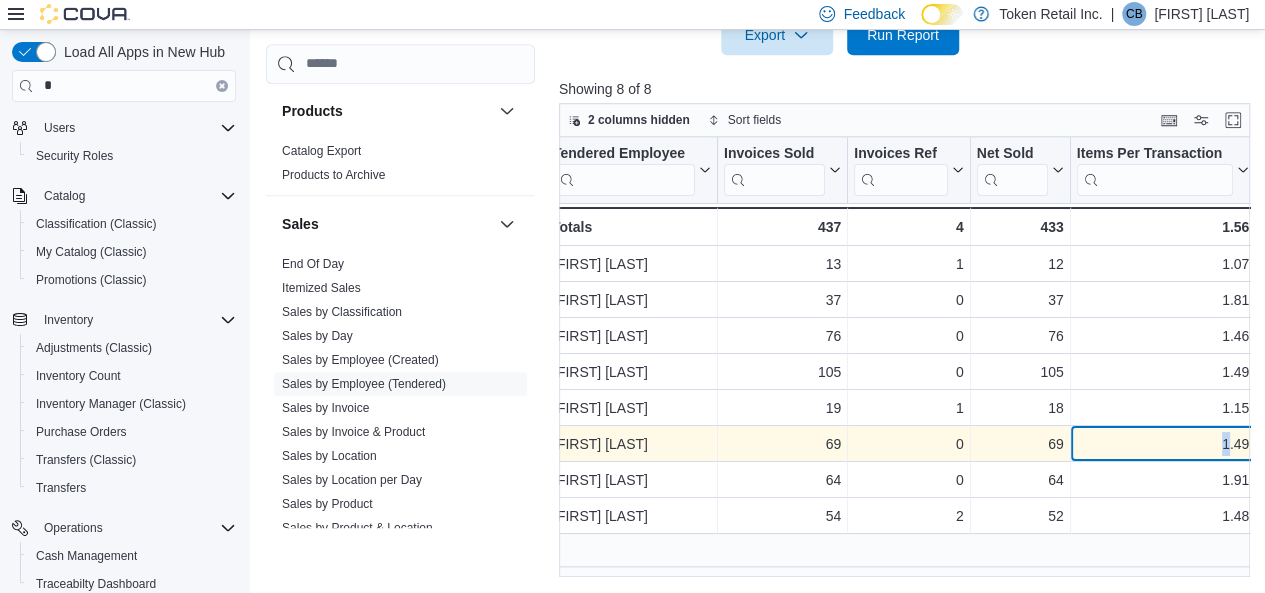 click on "1.49 -  Items Per Transaction, column 5, row 6" at bounding box center [1164, 444] 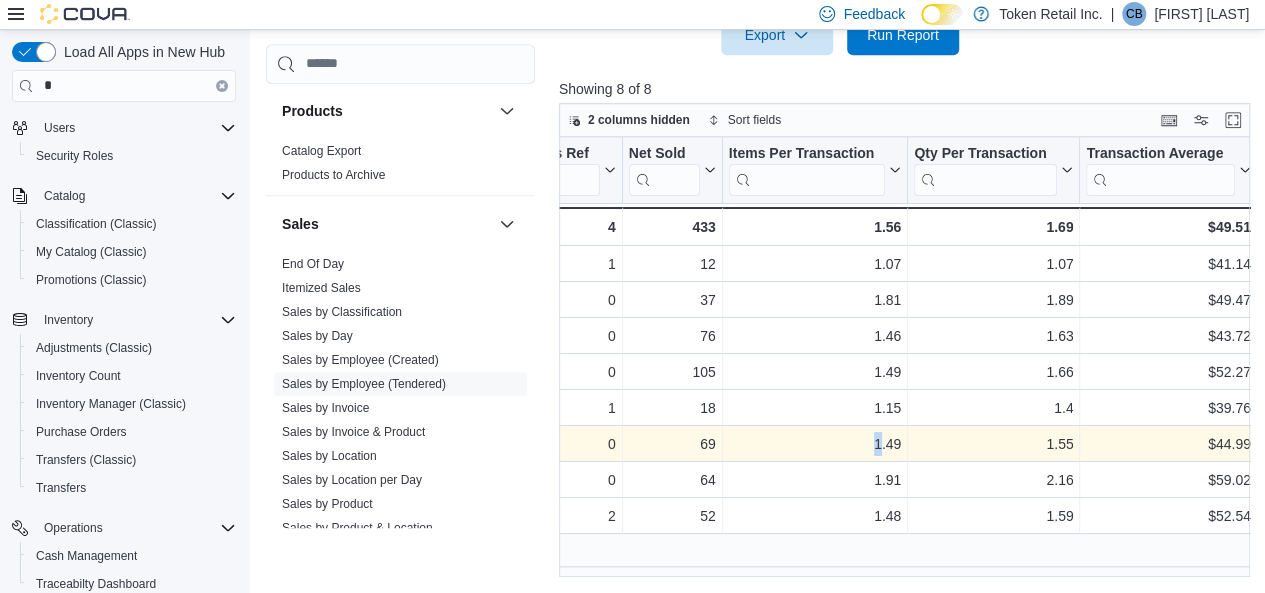 scroll, scrollTop: 0, scrollLeft: 470, axis: horizontal 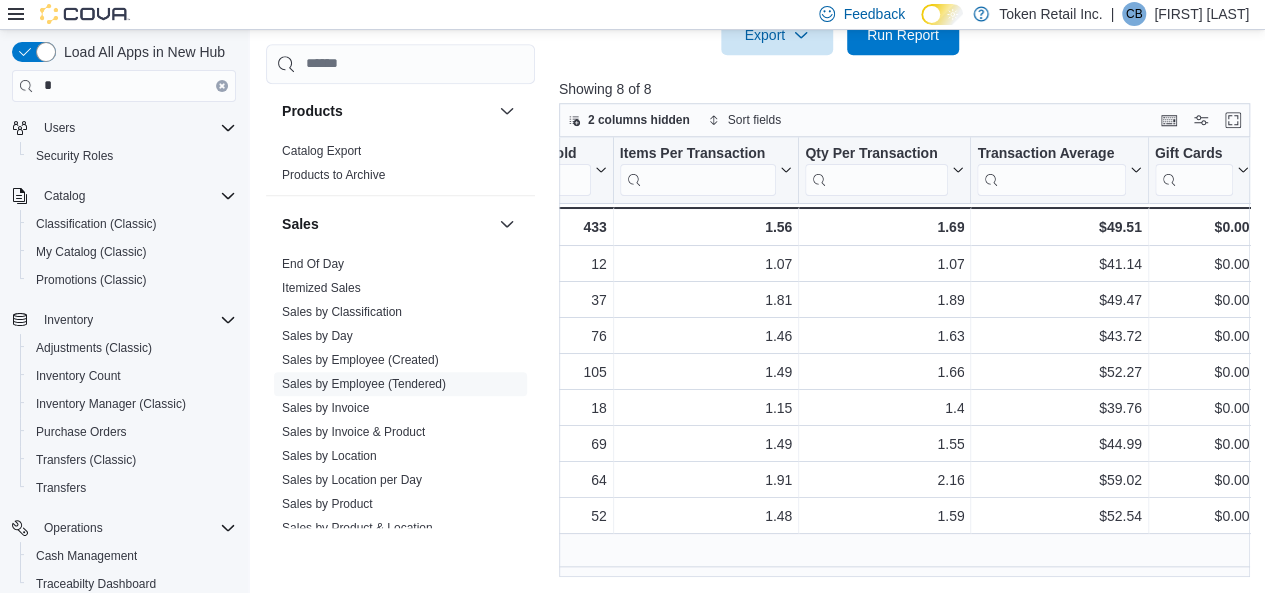click at bounding box center (908, 67) 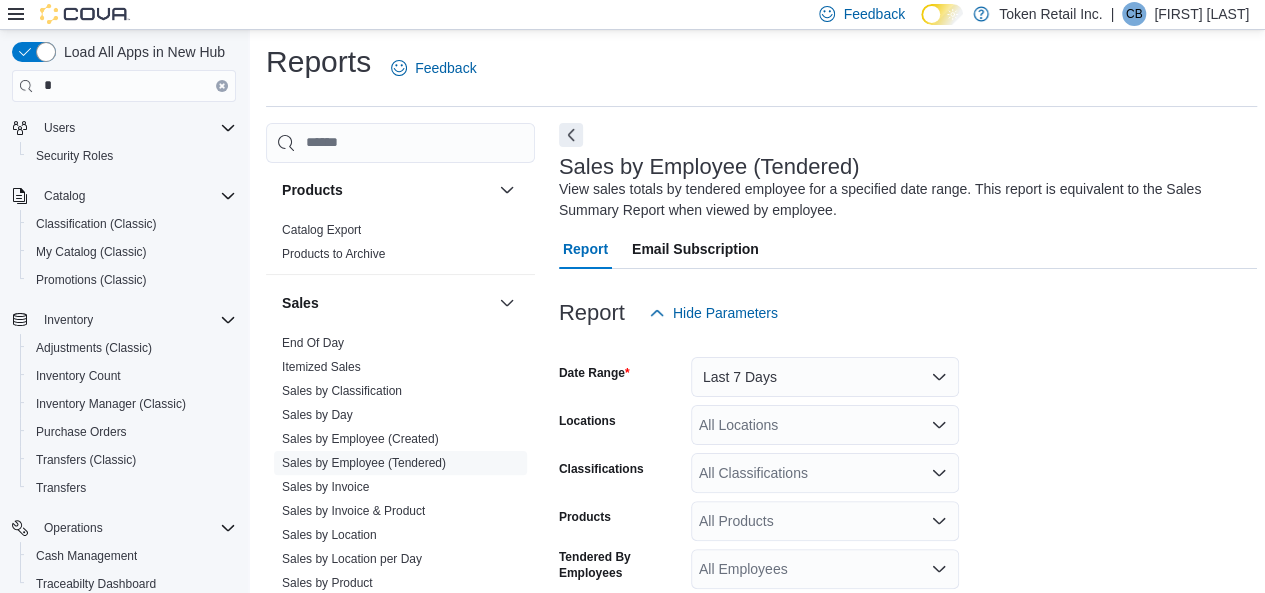 scroll, scrollTop: 0, scrollLeft: 0, axis: both 